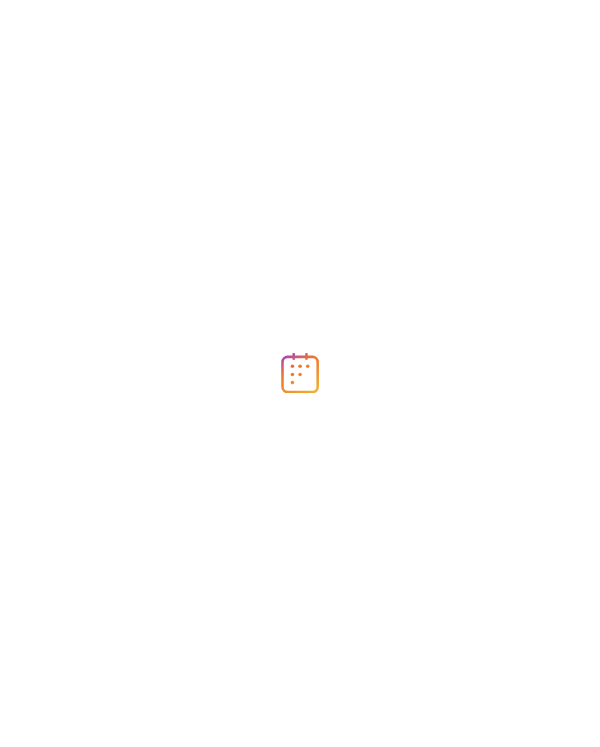 scroll, scrollTop: 0, scrollLeft: 0, axis: both 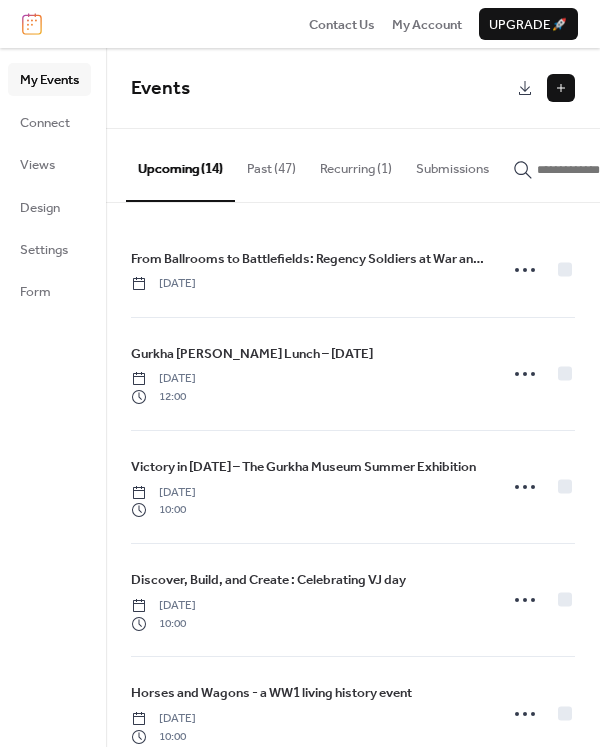 click at bounding box center [561, 88] 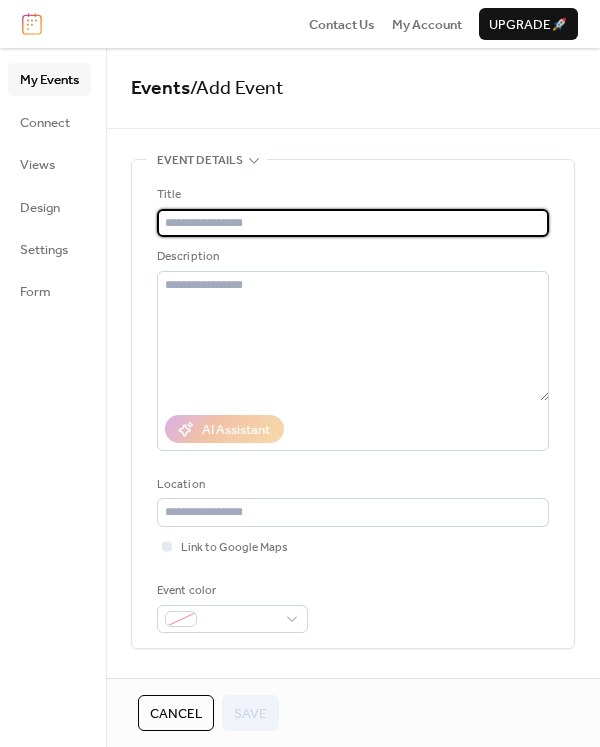 click at bounding box center [353, 223] 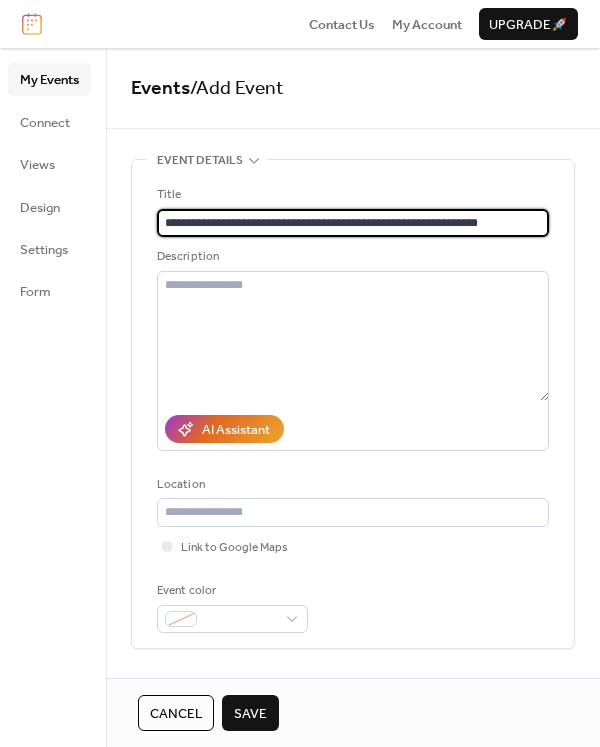 type on "**********" 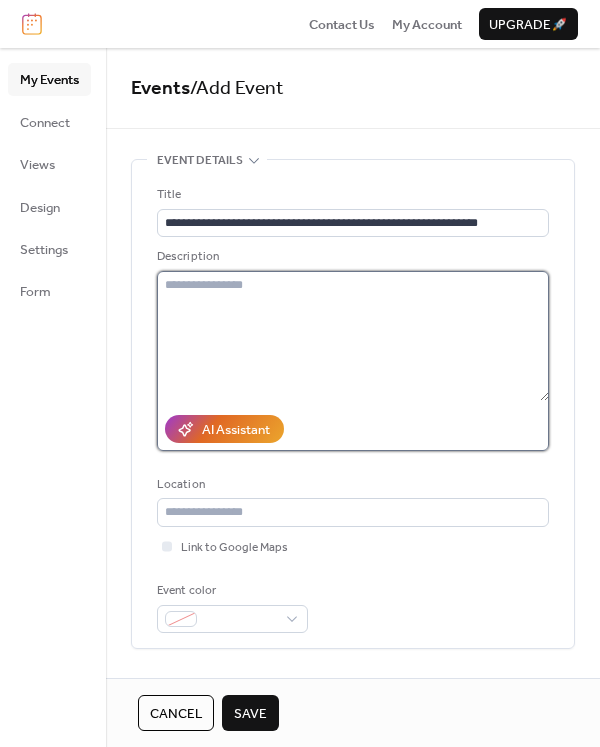click at bounding box center [353, 336] 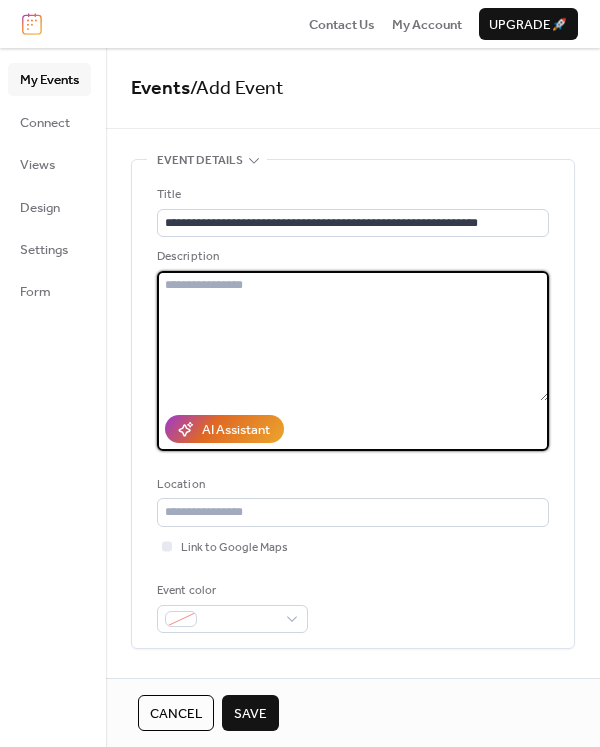 paste on "**********" 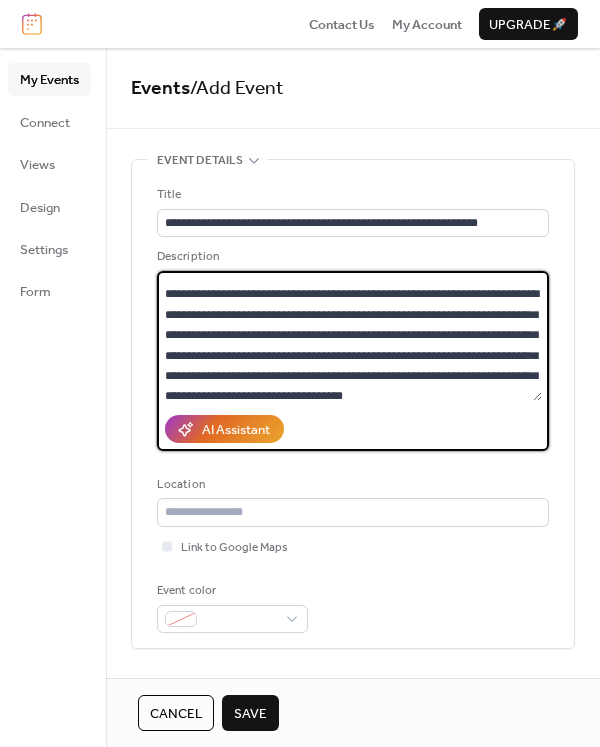 scroll, scrollTop: 0, scrollLeft: 0, axis: both 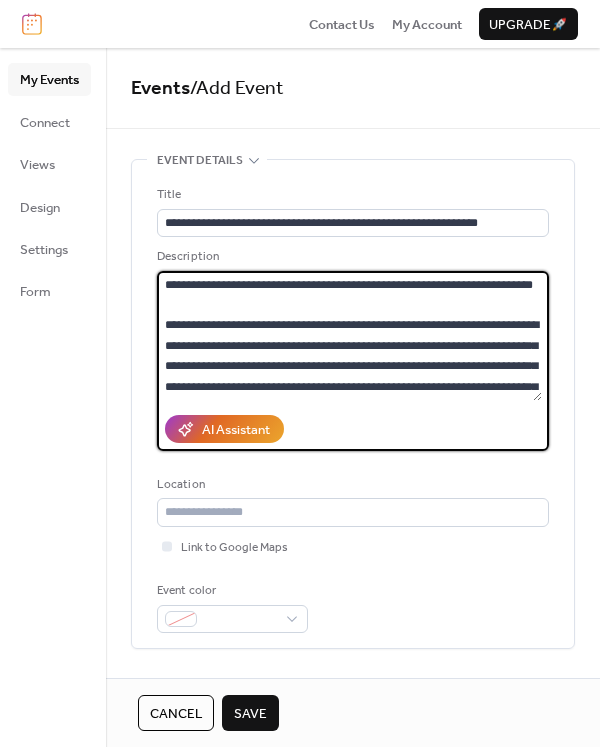 drag, startPoint x: 262, startPoint y: 310, endPoint x: 152, endPoint y: 286, distance: 112.587746 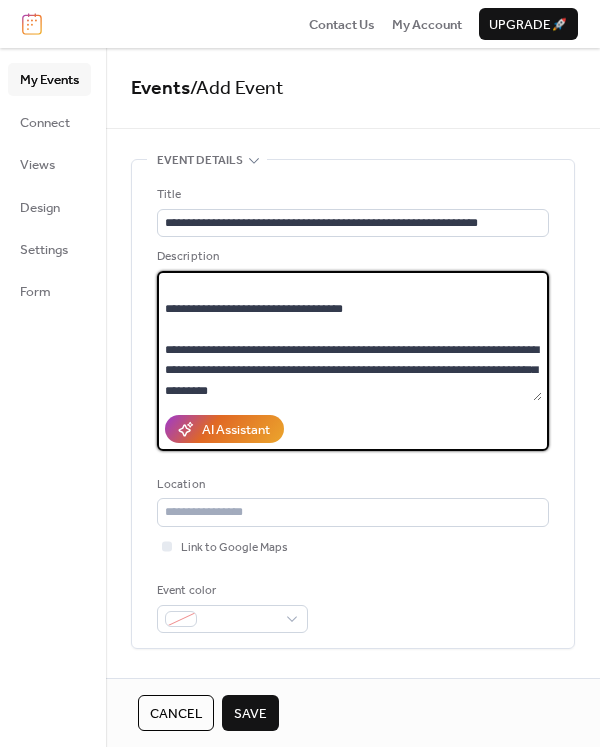 scroll, scrollTop: 100, scrollLeft: 0, axis: vertical 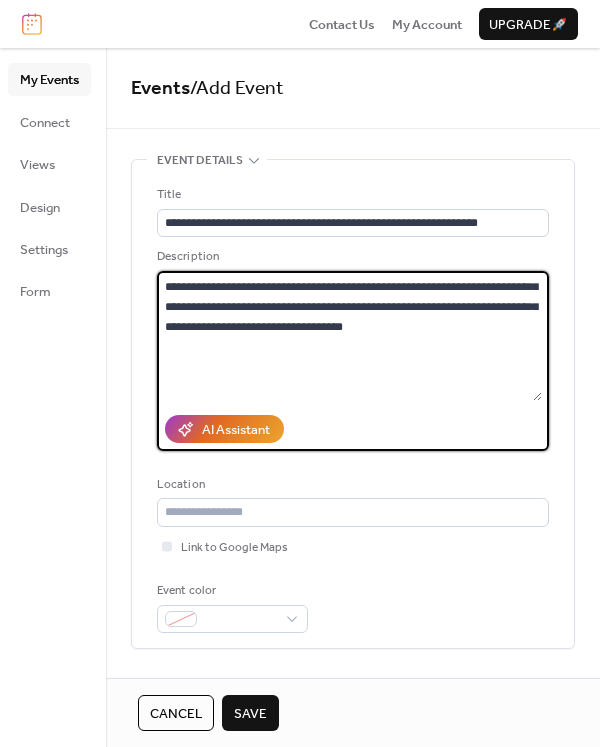 click at bounding box center [349, 336] 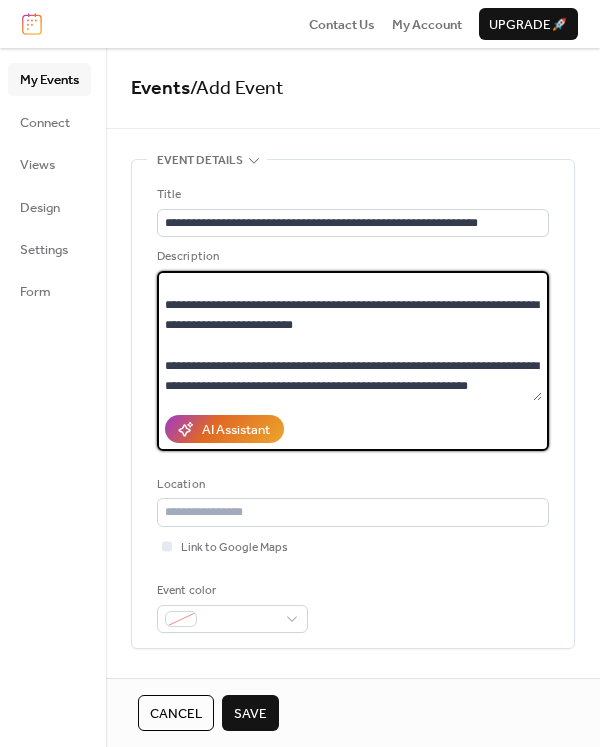 scroll, scrollTop: 653, scrollLeft: 0, axis: vertical 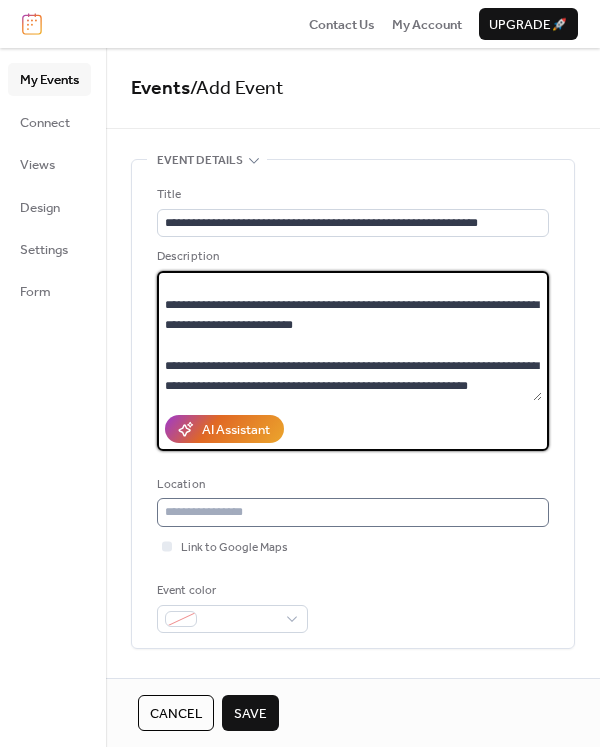 type on "**********" 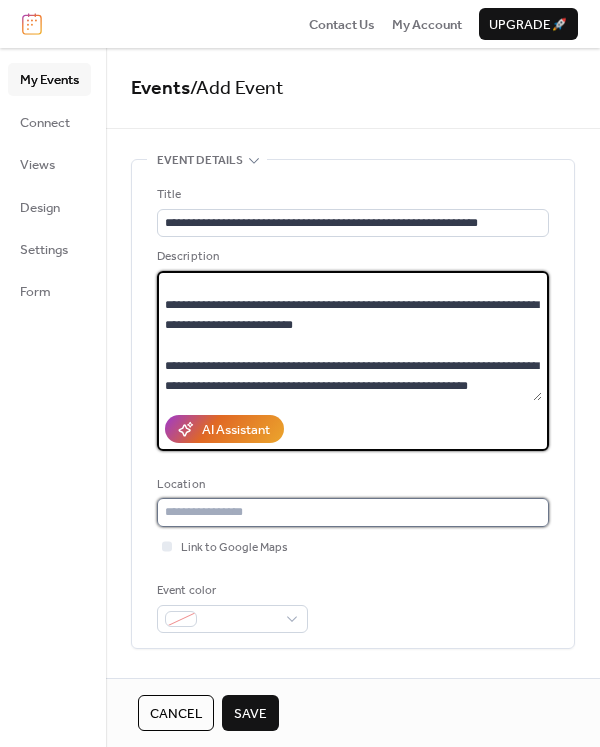 click at bounding box center (353, 512) 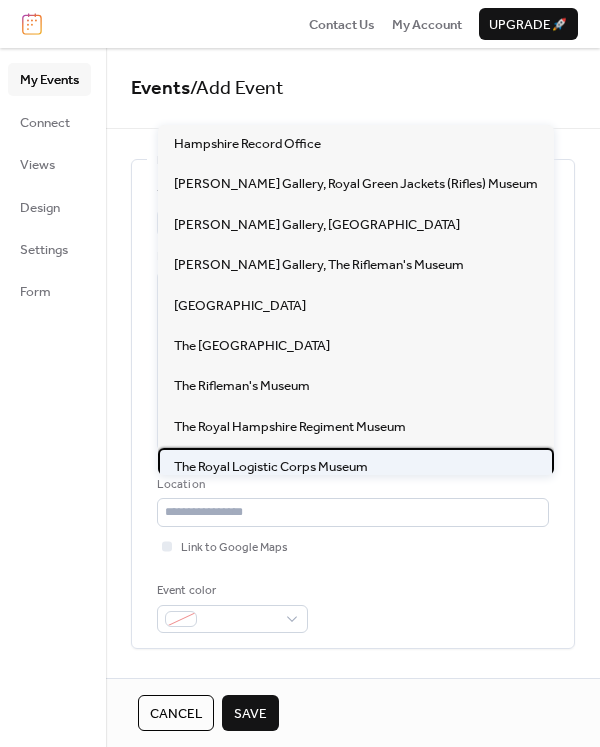 click on "The Royal Logistic Corps Museum" at bounding box center (271, 467) 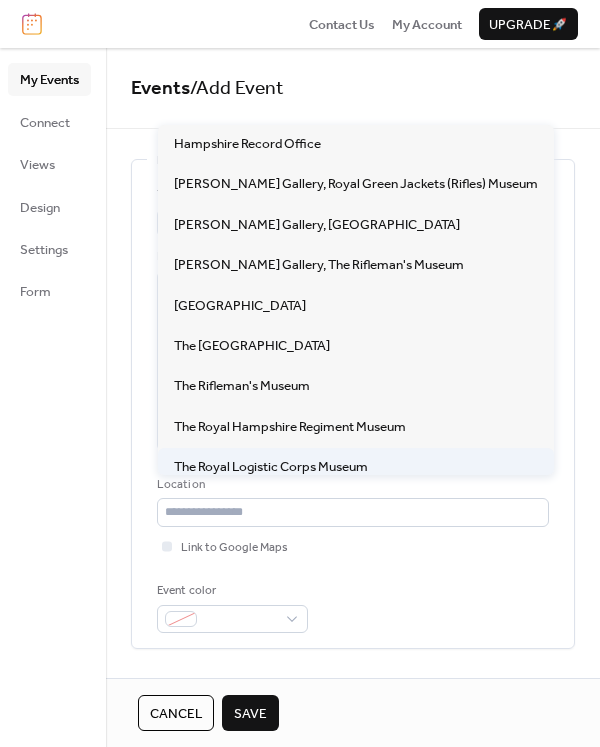 type on "**********" 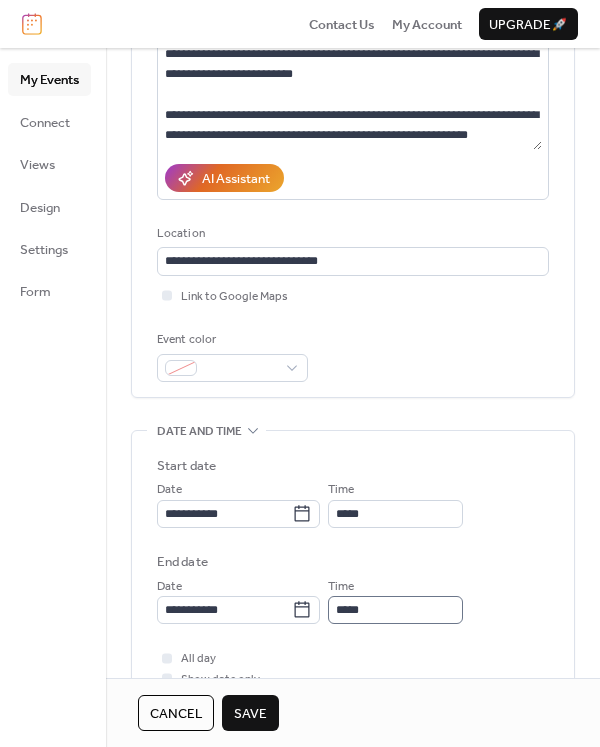 scroll, scrollTop: 300, scrollLeft: 0, axis: vertical 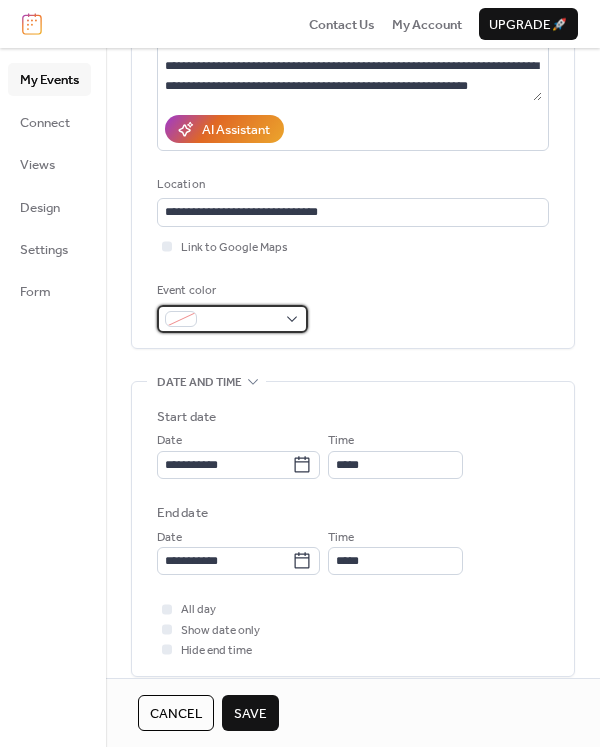 click at bounding box center [240, 320] 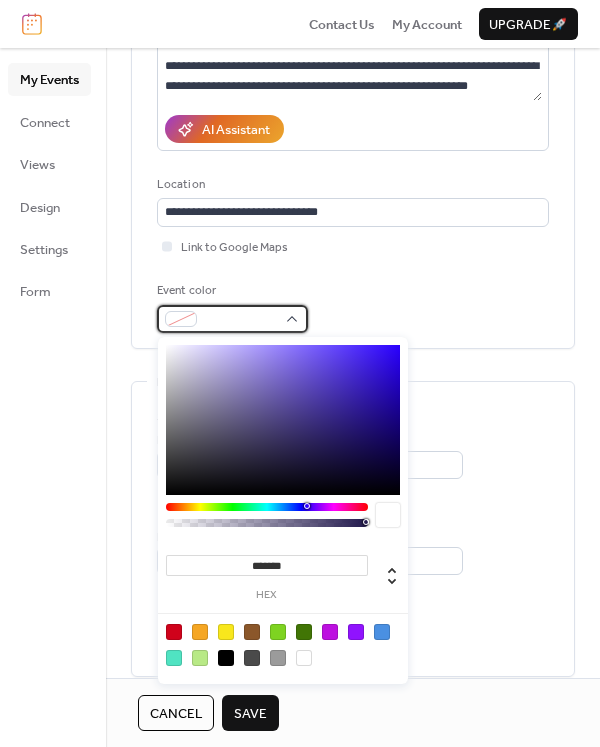 click at bounding box center (240, 320) 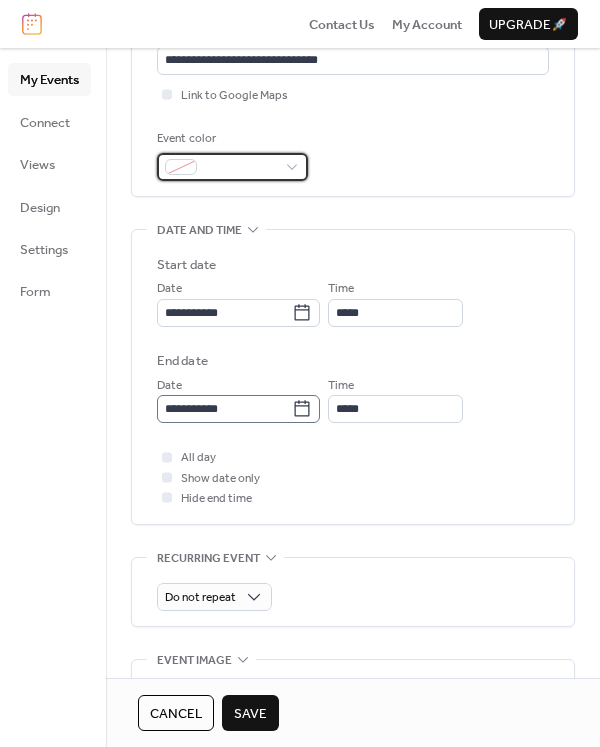 scroll, scrollTop: 500, scrollLeft: 0, axis: vertical 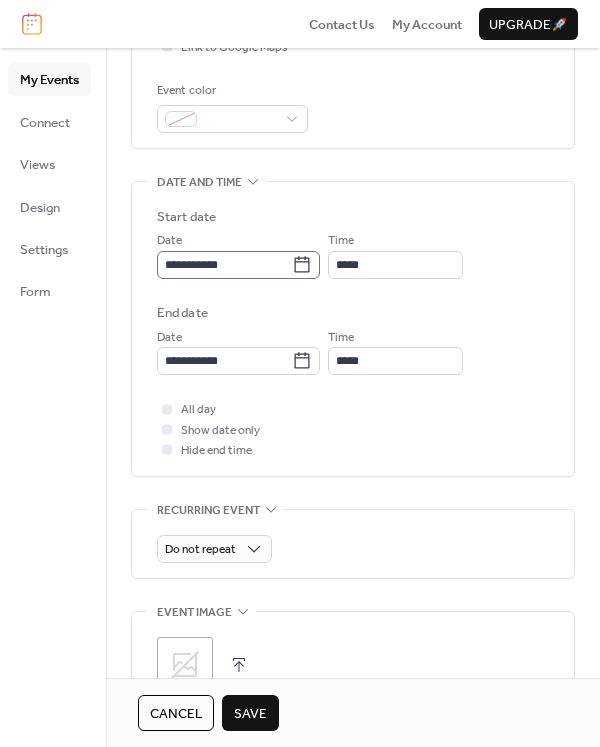click 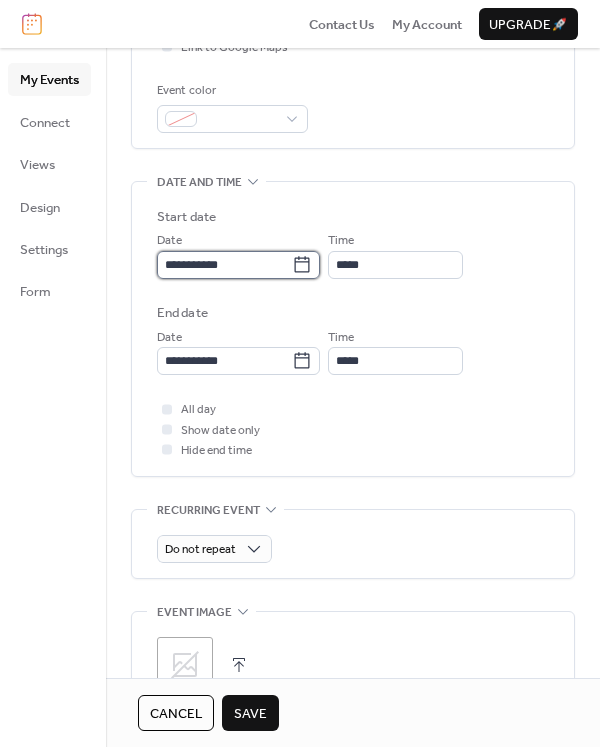 click on "**********" at bounding box center (224, 265) 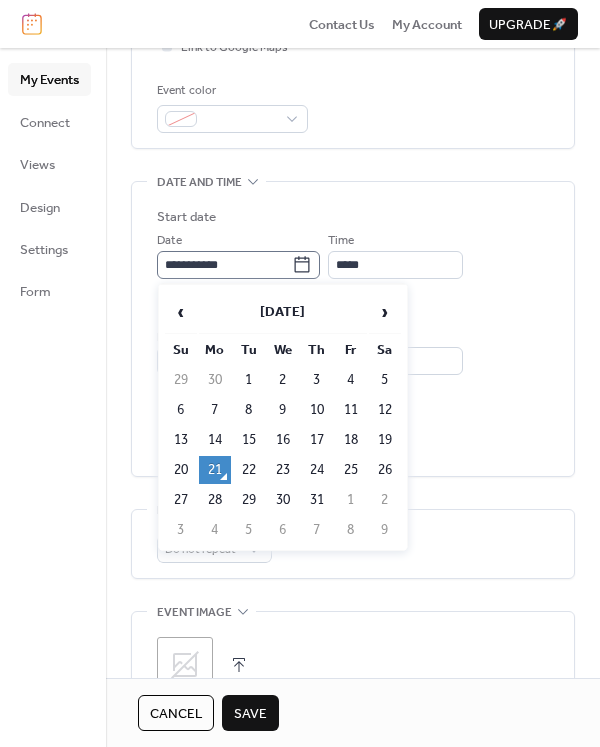 click 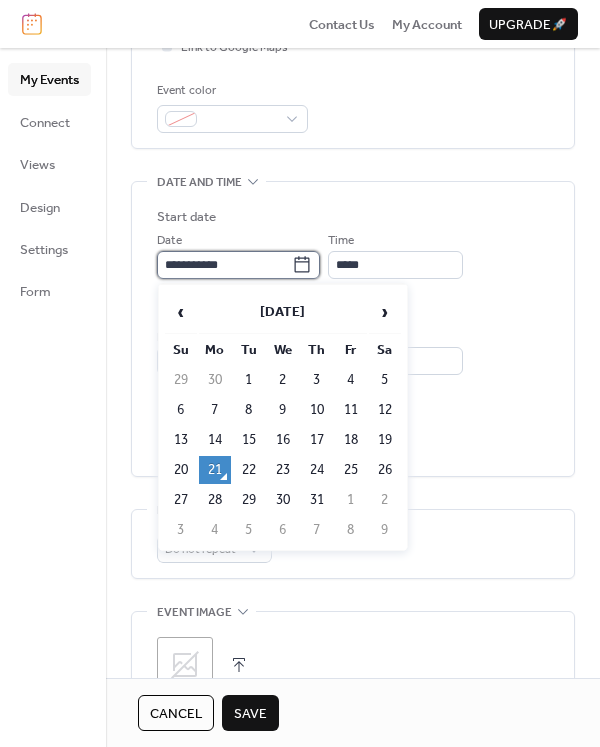 click on "**********" at bounding box center (224, 265) 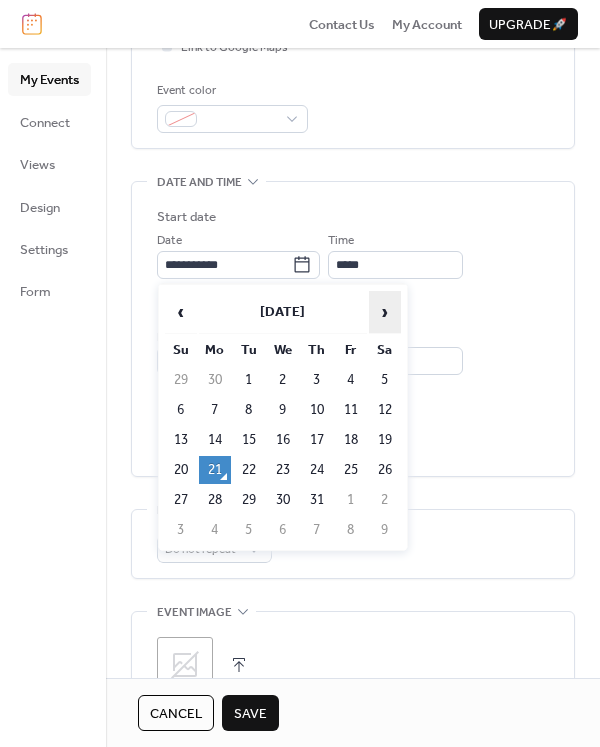 drag, startPoint x: 366, startPoint y: 290, endPoint x: 384, endPoint y: 302, distance: 21.633308 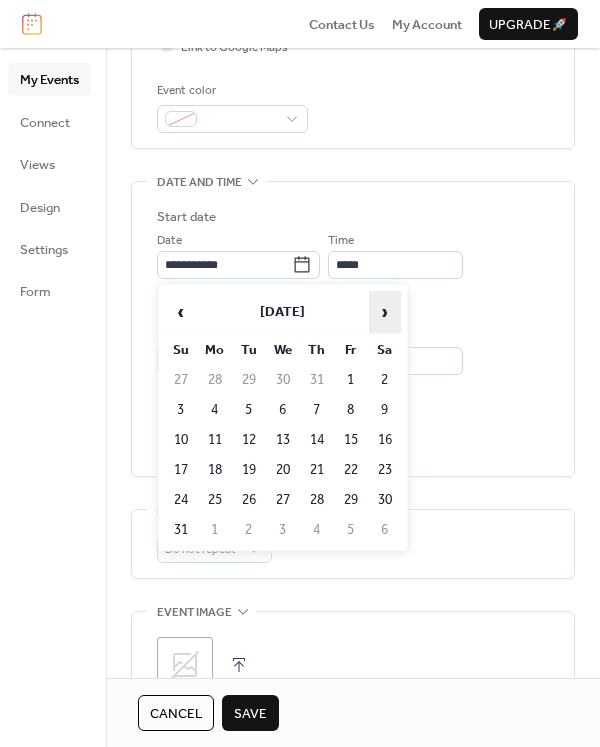 click on "›" at bounding box center (385, 312) 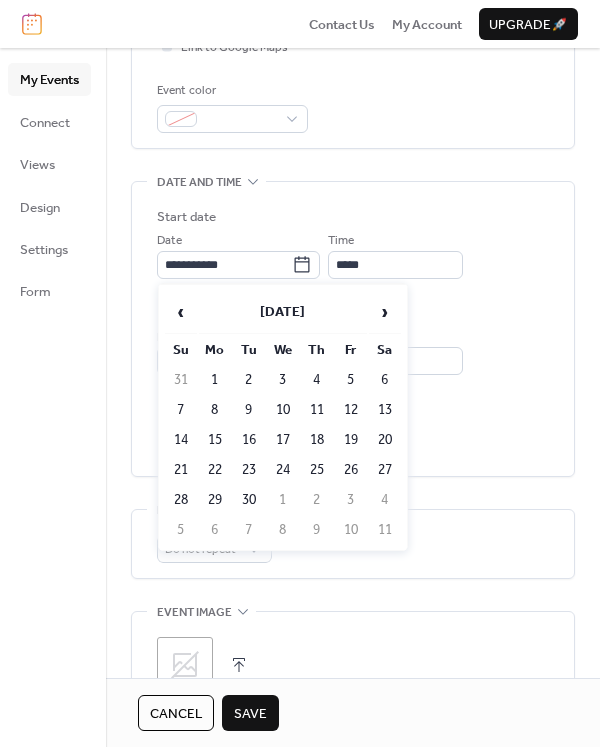 drag, startPoint x: 322, startPoint y: 398, endPoint x: 365, endPoint y: 325, distance: 84.723076 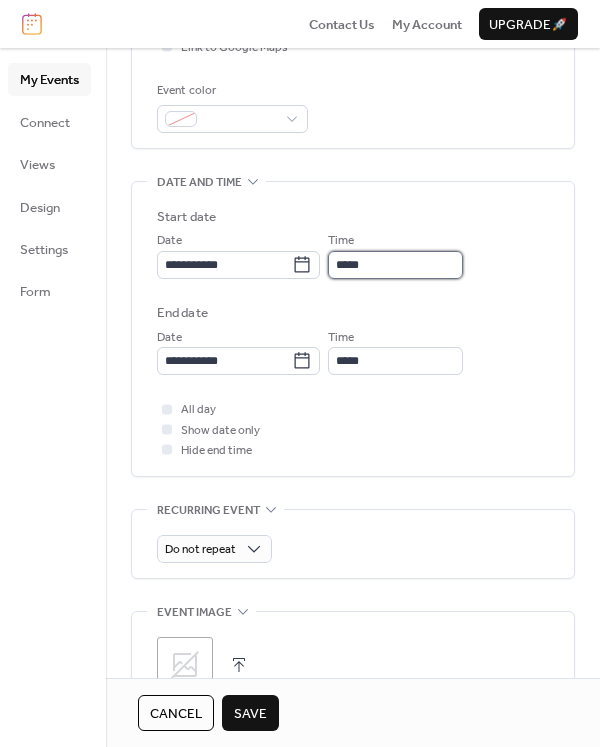 click on "*****" at bounding box center [395, 265] 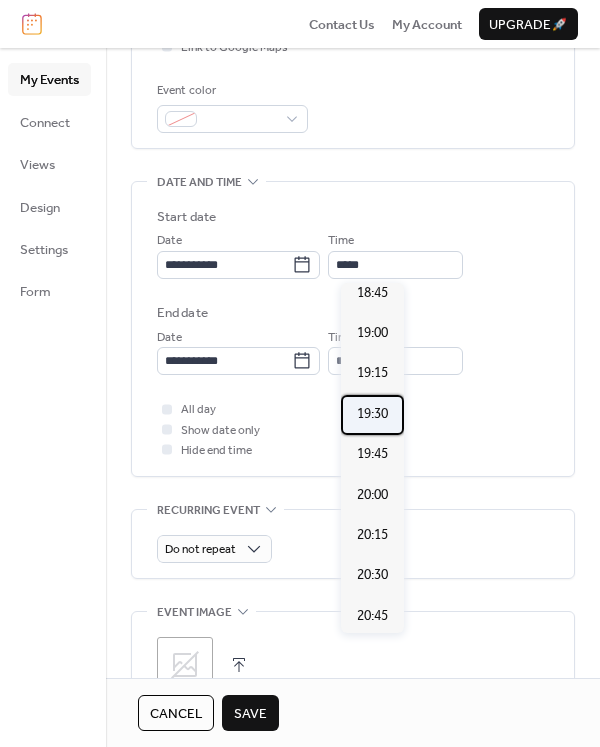 click on "19:30" at bounding box center [372, 414] 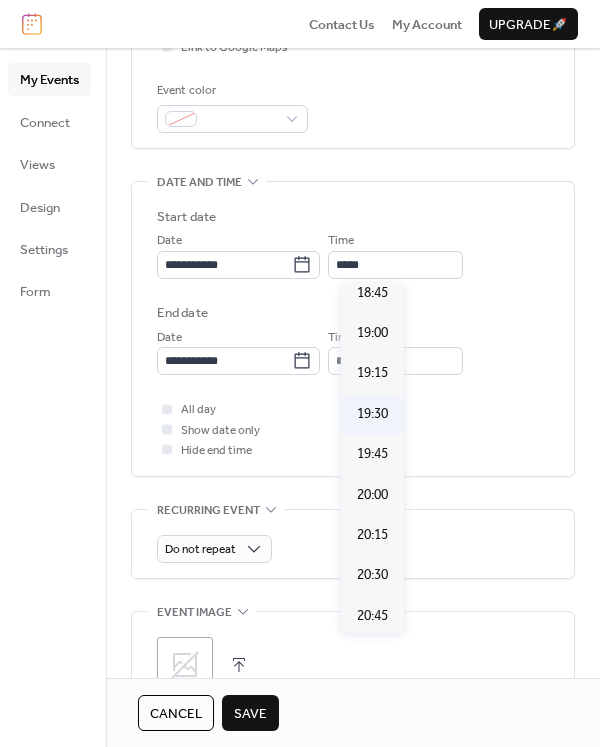 type on "*****" 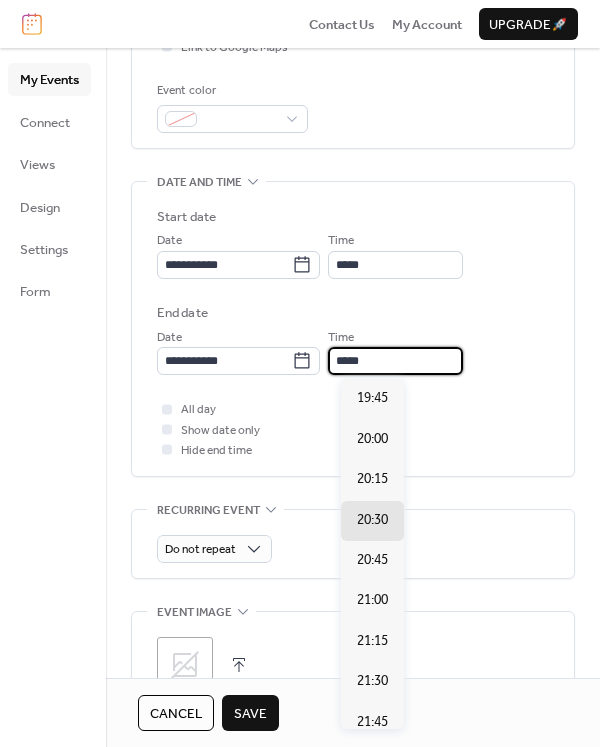 click on "*****" at bounding box center (395, 361) 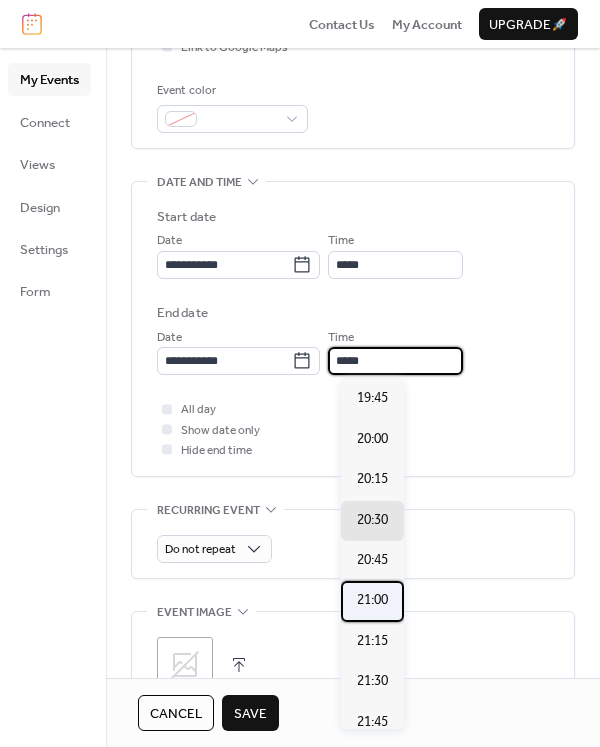 click on "21:00" at bounding box center [372, 600] 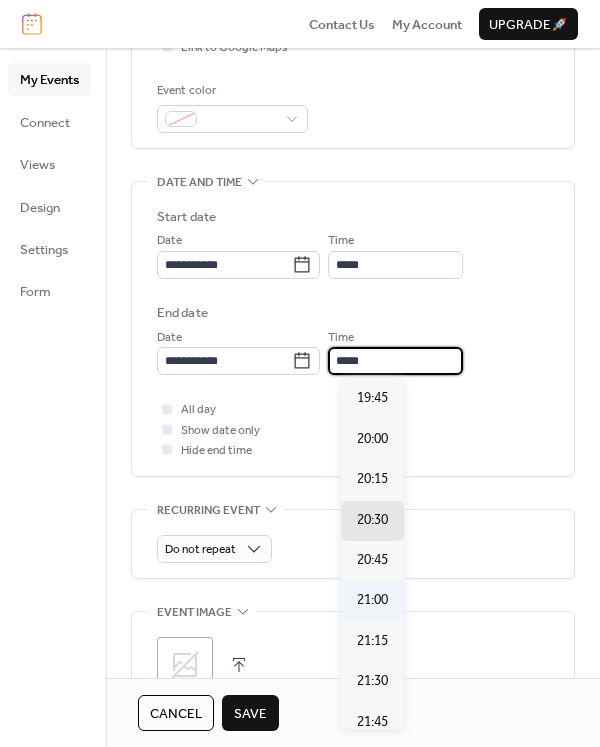 type on "*****" 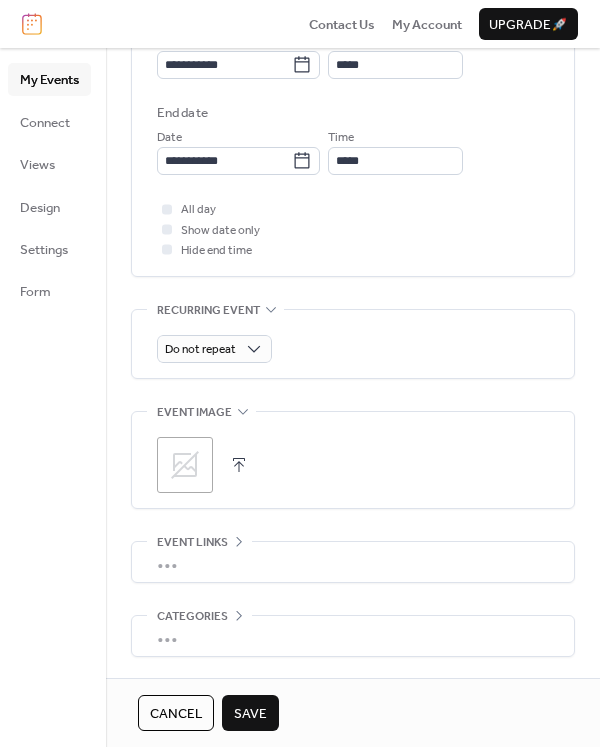 scroll, scrollTop: 773, scrollLeft: 0, axis: vertical 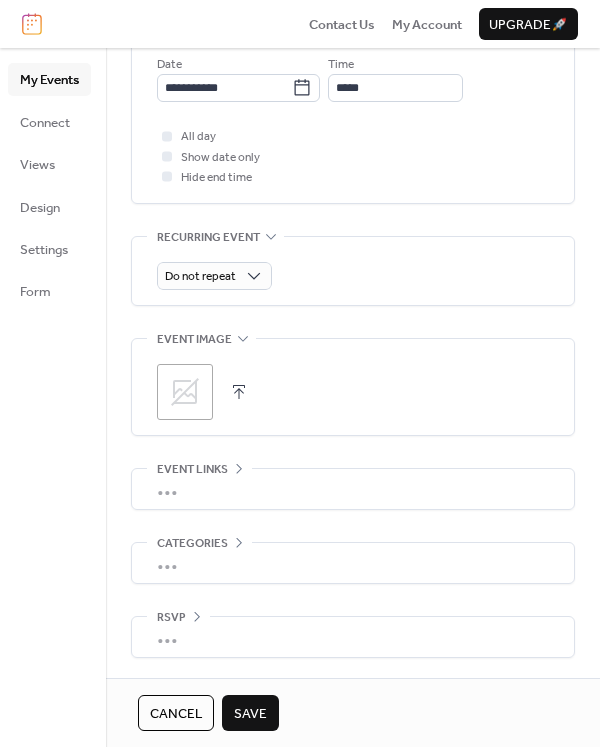 click 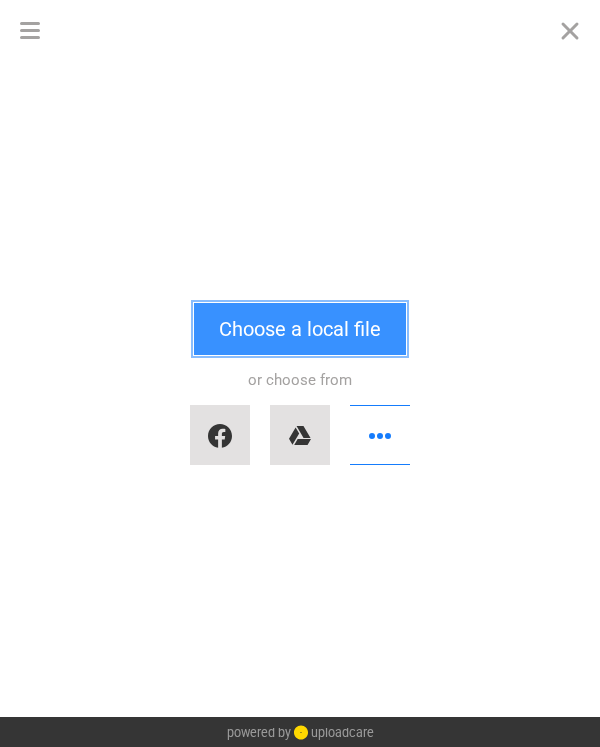 click on "Choose a local file" at bounding box center (300, 329) 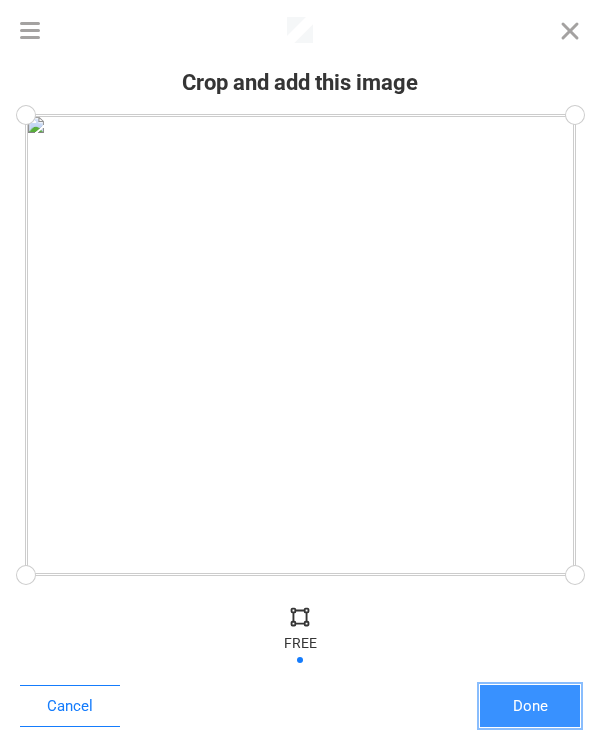 click on "Done" at bounding box center [530, 706] 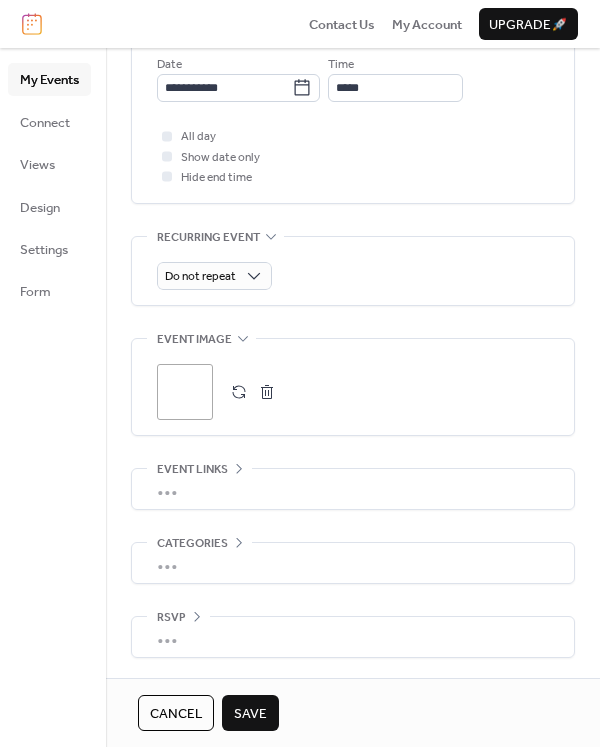 click on "•••" at bounding box center (353, 489) 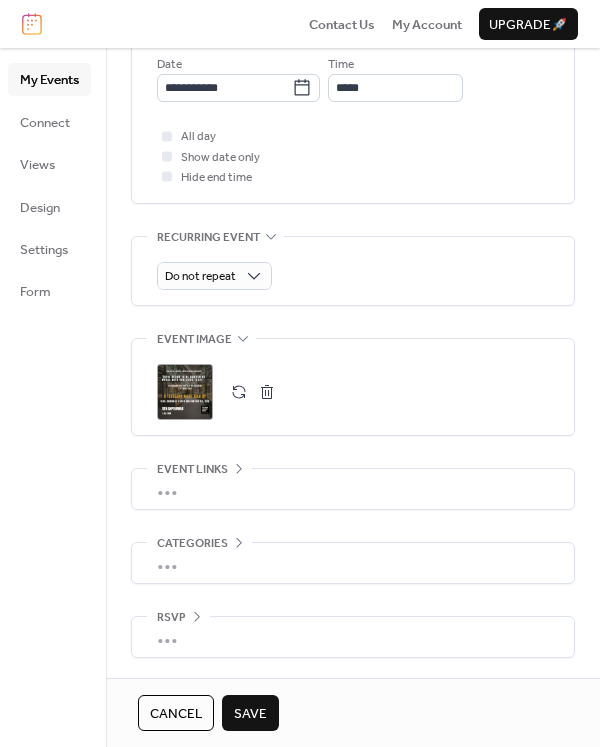 scroll, scrollTop: 773, scrollLeft: 0, axis: vertical 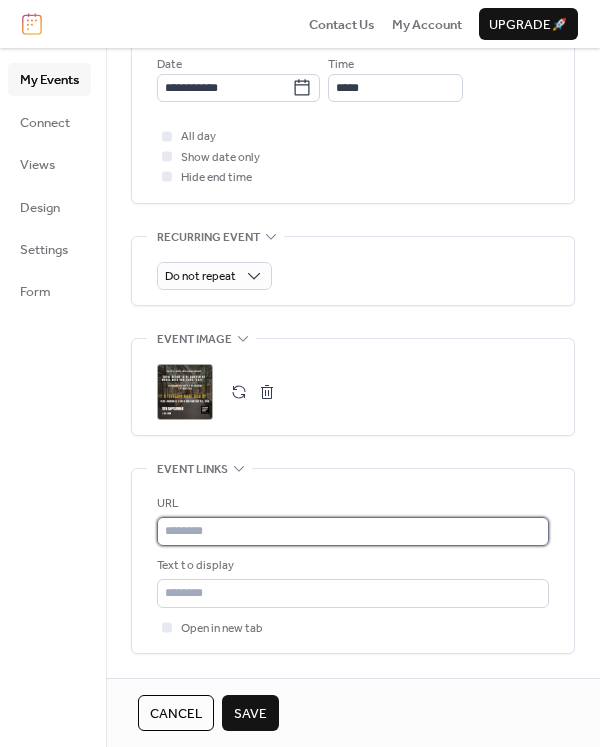 drag, startPoint x: 222, startPoint y: 538, endPoint x: 237, endPoint y: 538, distance: 15 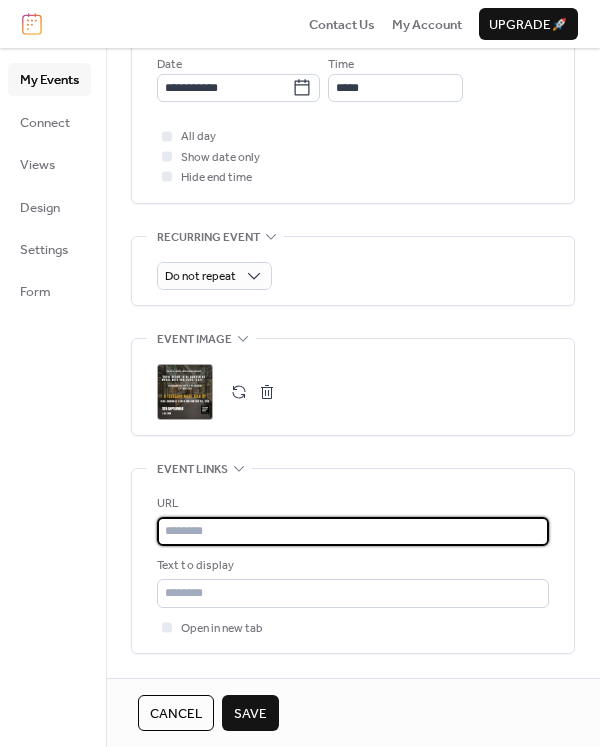 click at bounding box center (353, 531) 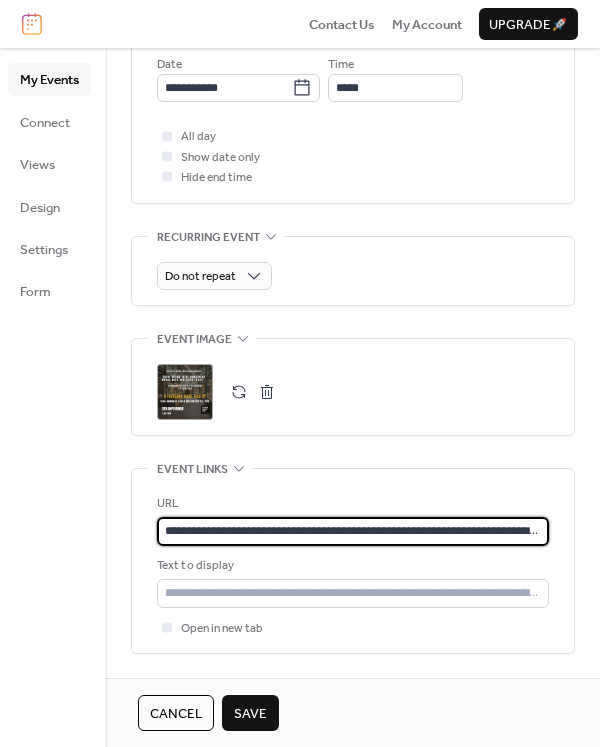scroll, scrollTop: 0, scrollLeft: 151, axis: horizontal 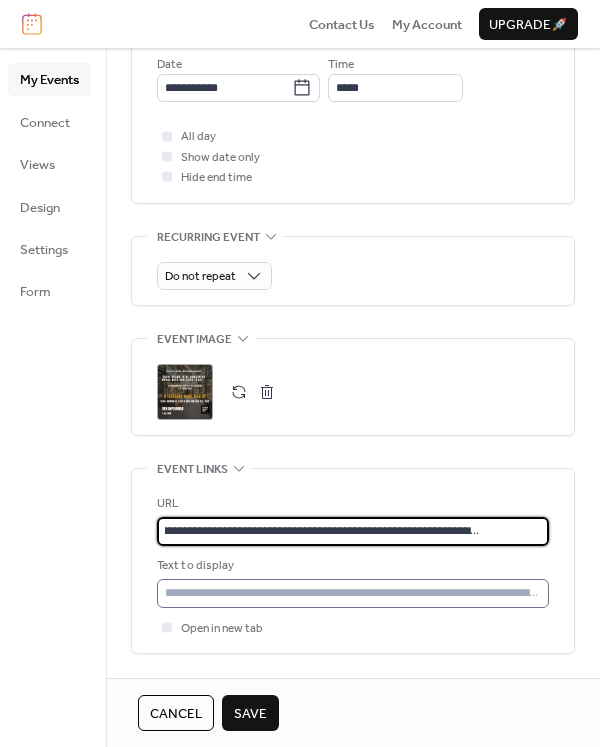 type on "**********" 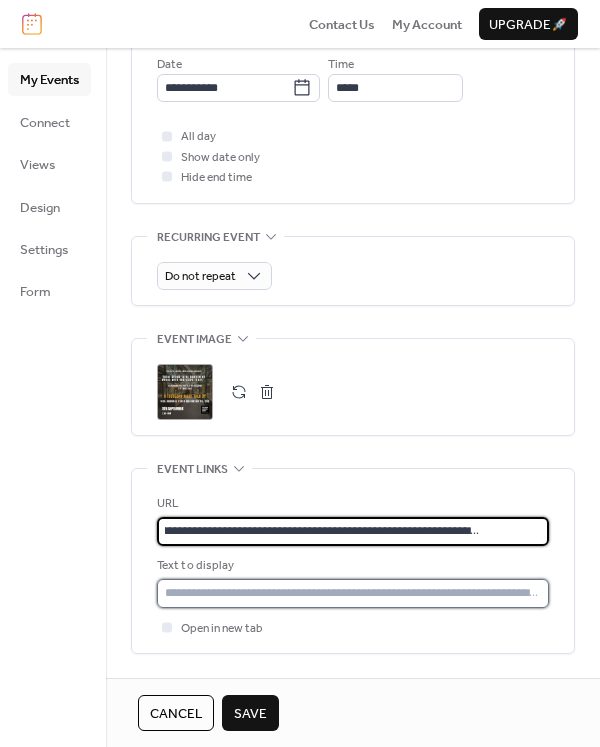 scroll, scrollTop: 0, scrollLeft: 0, axis: both 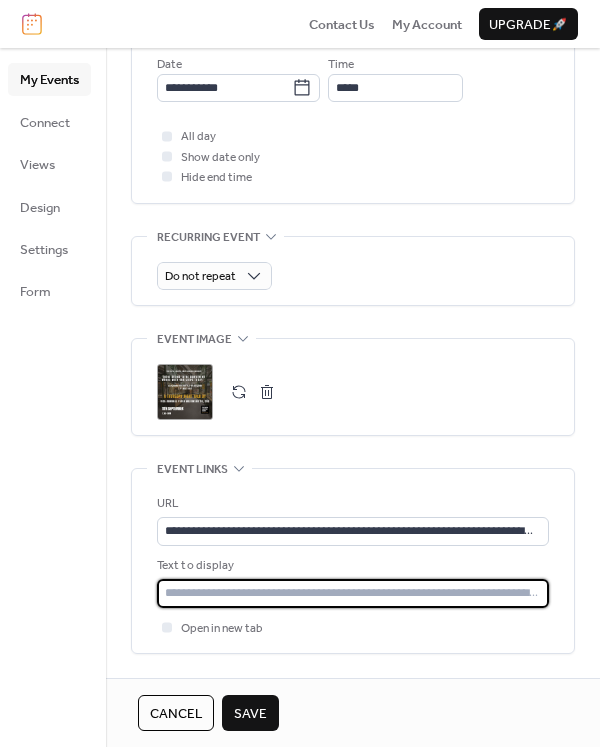 click at bounding box center (353, 593) 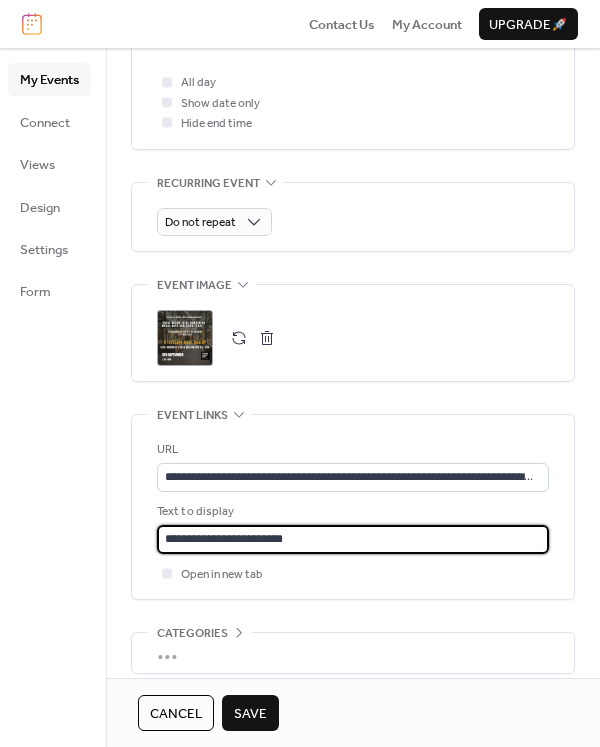 scroll, scrollTop: 917, scrollLeft: 0, axis: vertical 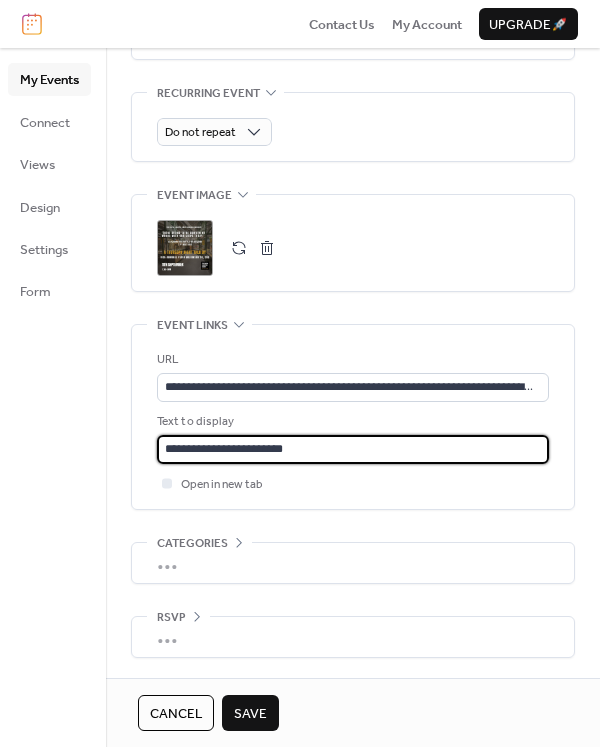 type on "**********" 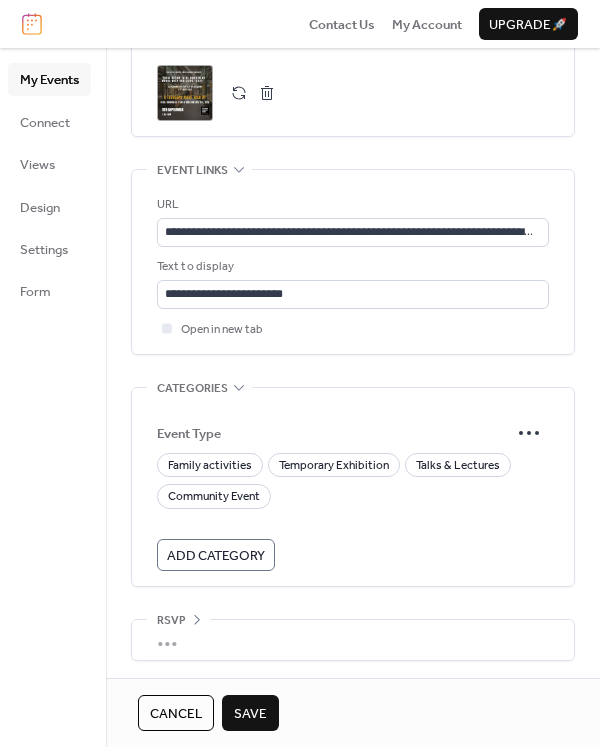 scroll, scrollTop: 1075, scrollLeft: 0, axis: vertical 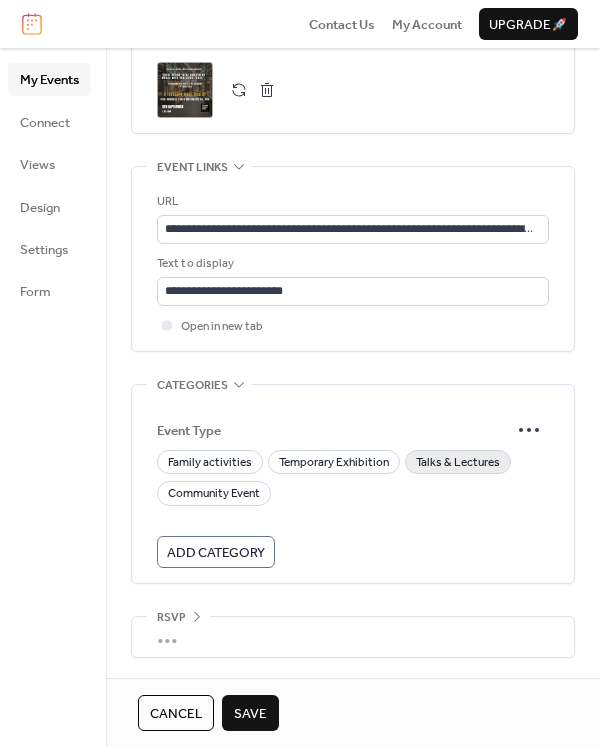 click on "Talks & Lectures" at bounding box center (458, 463) 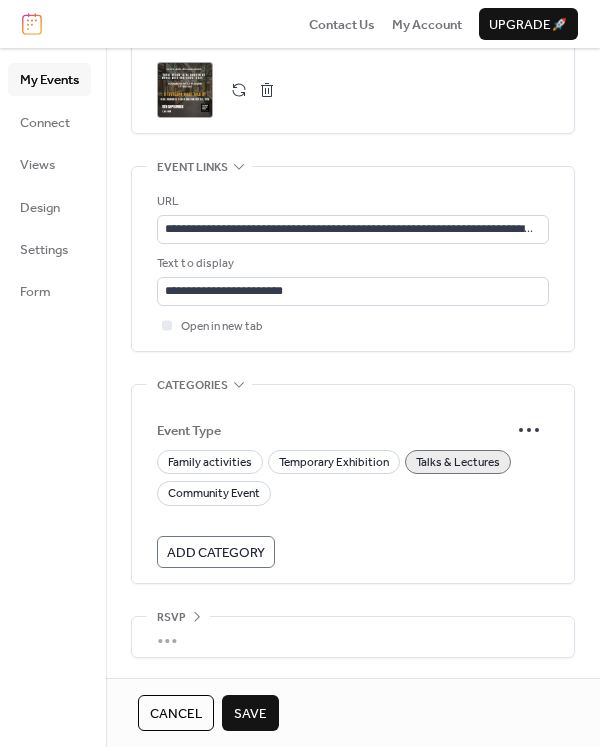 click on "•••" at bounding box center (353, 637) 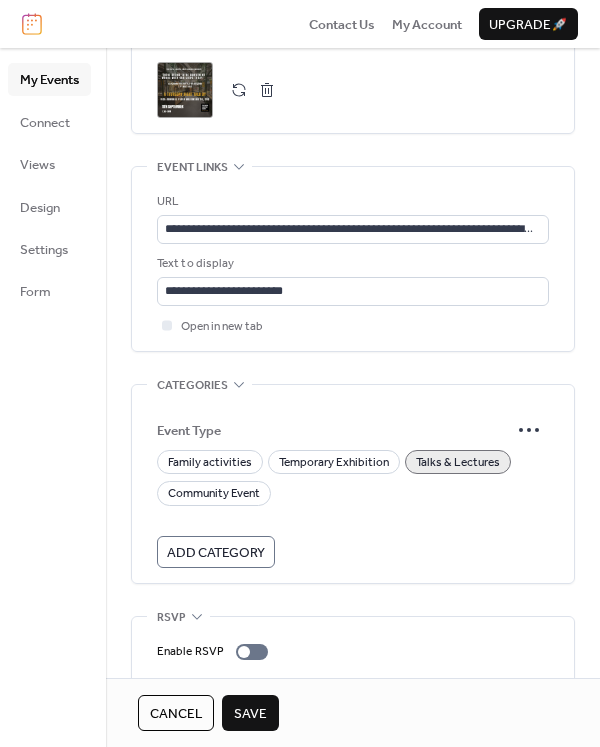 scroll, scrollTop: 1140, scrollLeft: 0, axis: vertical 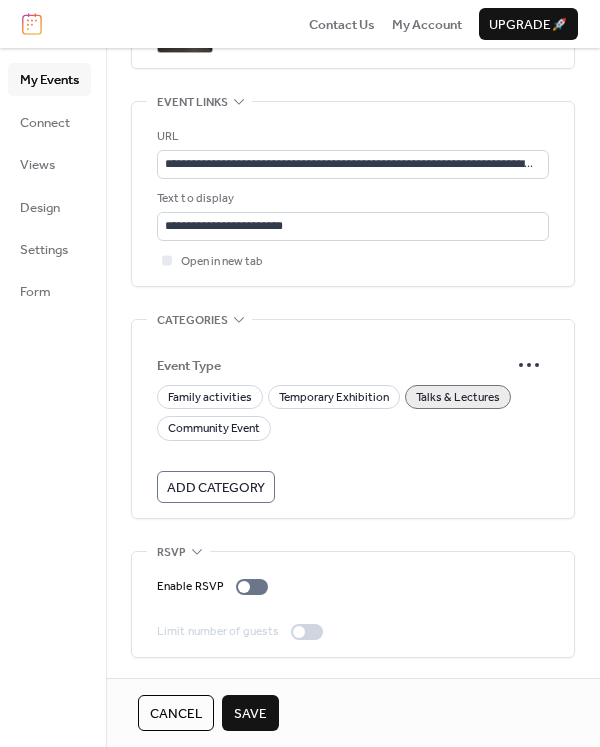click on "Save" at bounding box center [250, 713] 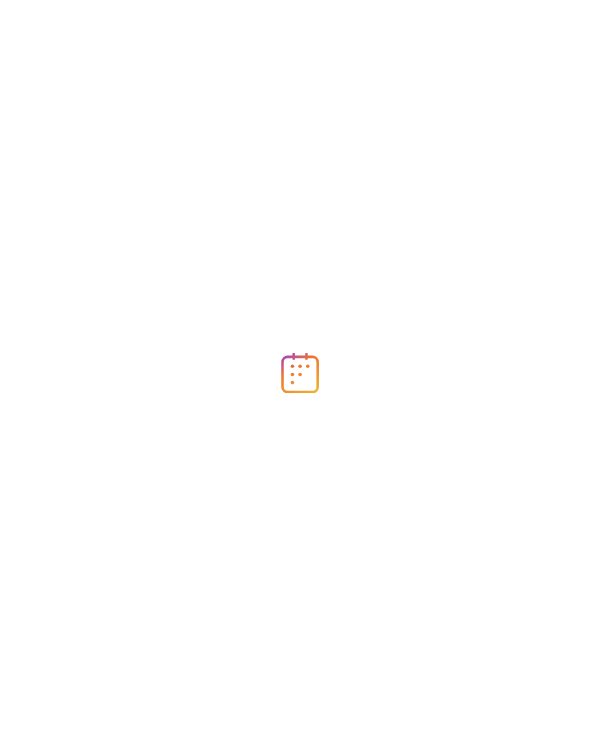 scroll, scrollTop: 0, scrollLeft: 0, axis: both 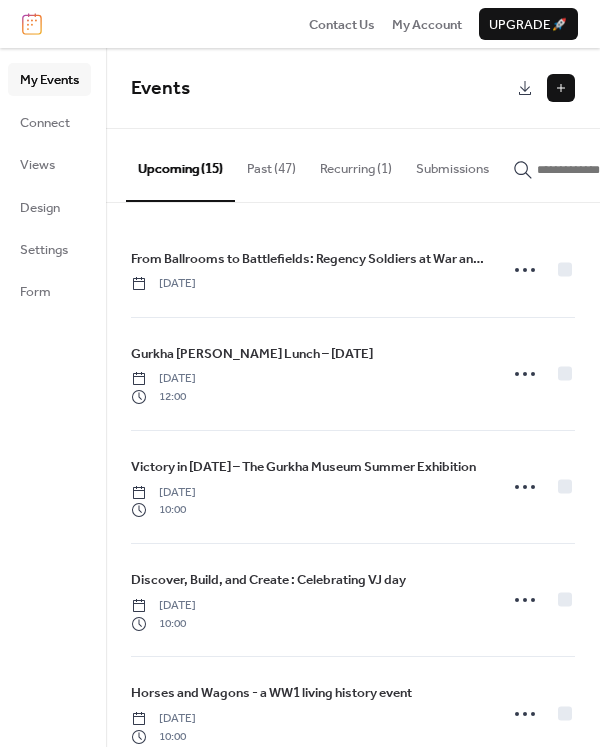 click at bounding box center [561, 88] 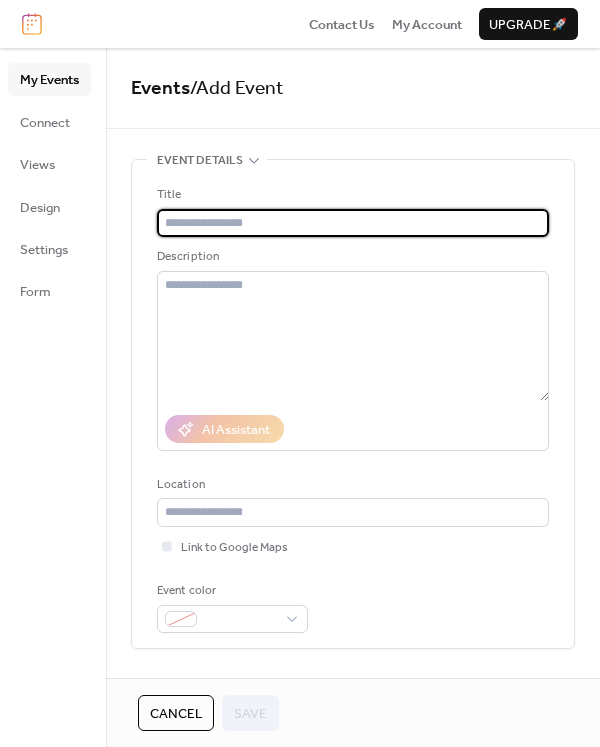 click at bounding box center [353, 223] 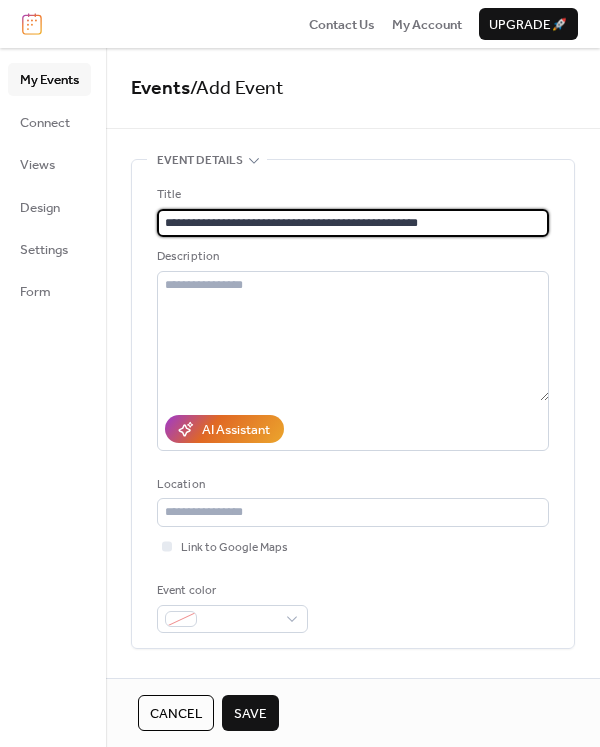 click on "**********" at bounding box center [353, 223] 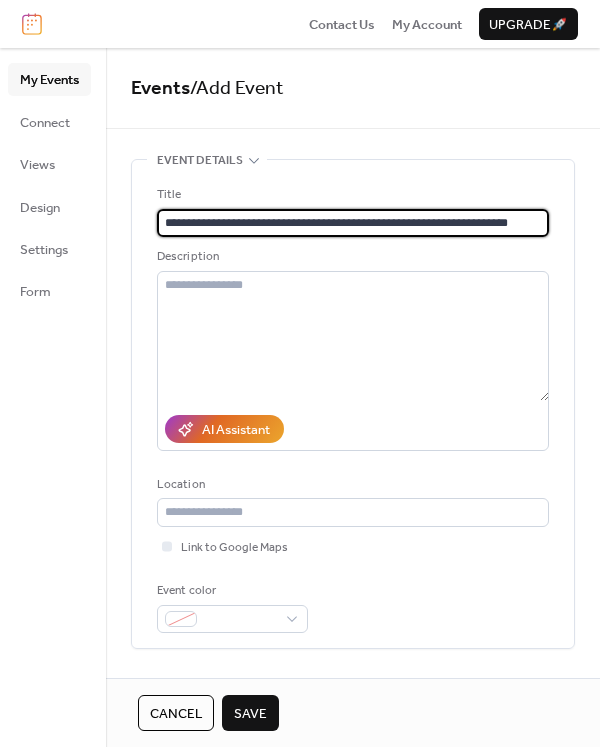 click on "**********" at bounding box center (353, 223) 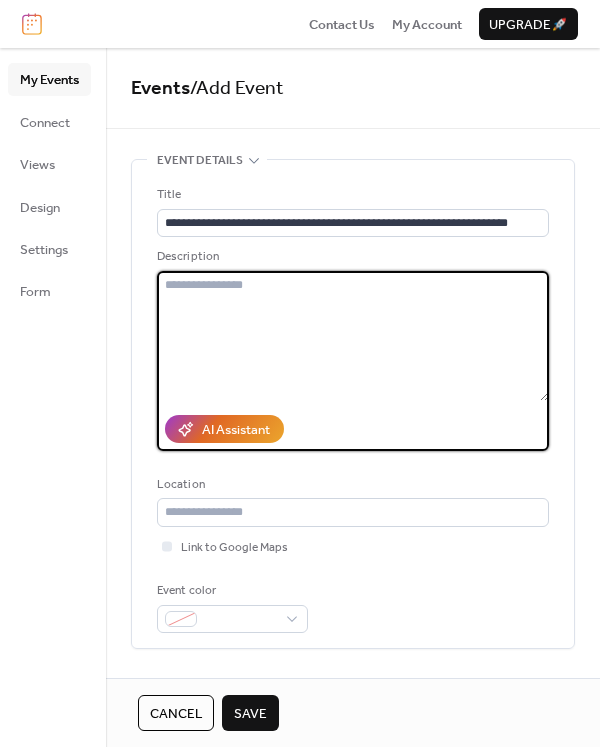 click at bounding box center [353, 336] 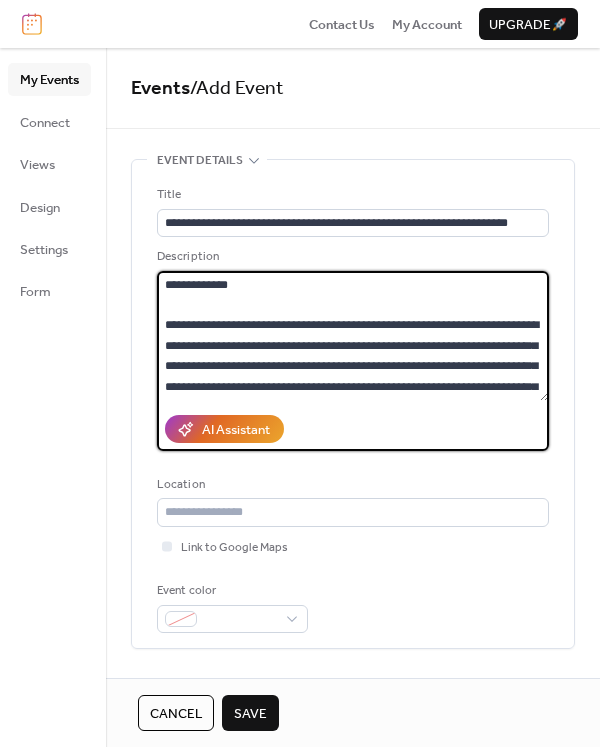scroll, scrollTop: 58, scrollLeft: 0, axis: vertical 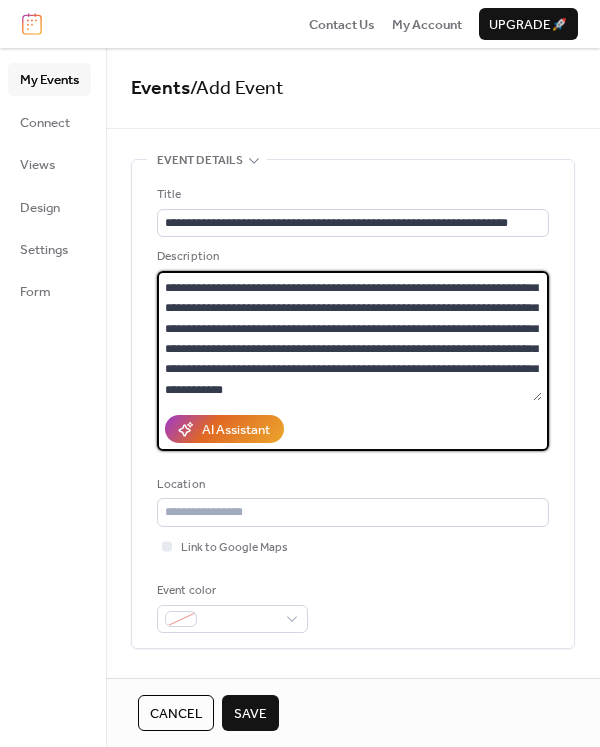 click on "**********" at bounding box center [349, 336] 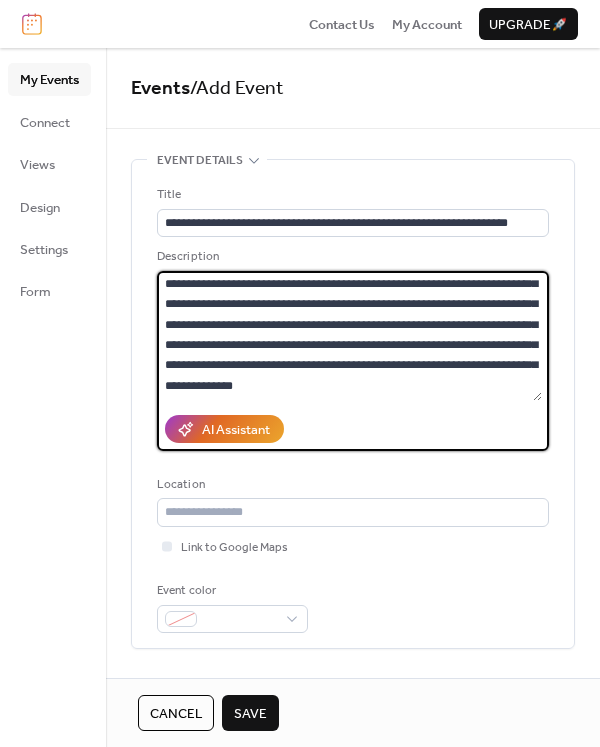 scroll, scrollTop: 99, scrollLeft: 0, axis: vertical 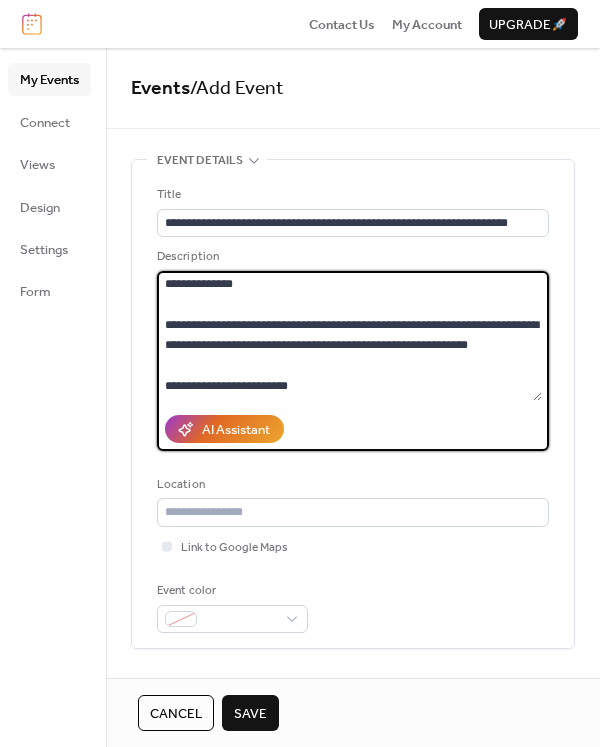 drag, startPoint x: 328, startPoint y: 392, endPoint x: 194, endPoint y: 368, distance: 136.1323 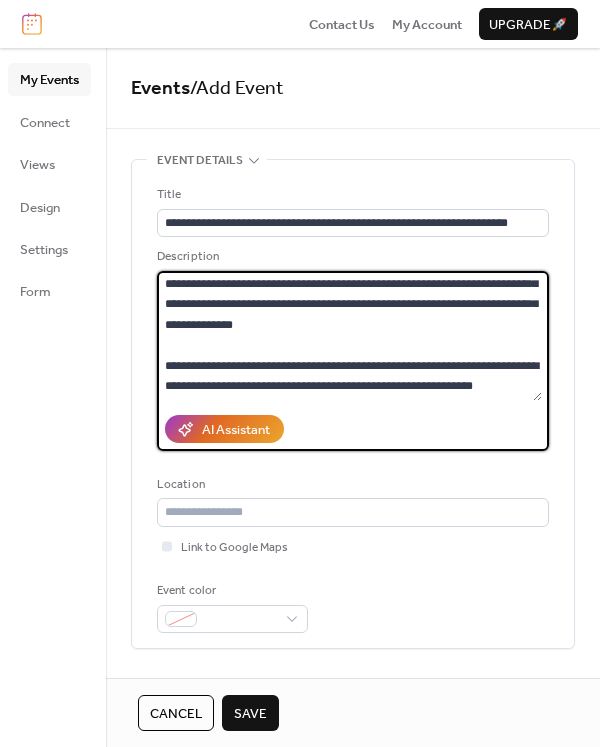 scroll, scrollTop: 511, scrollLeft: 0, axis: vertical 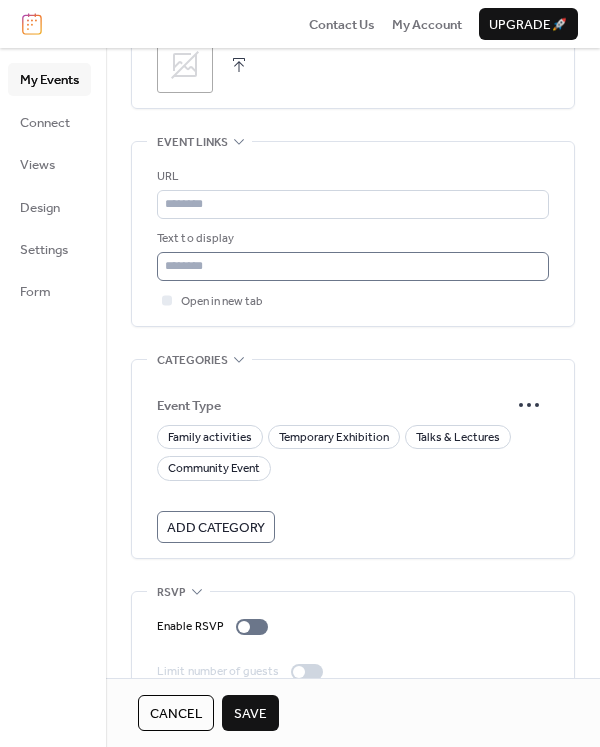 type on "**********" 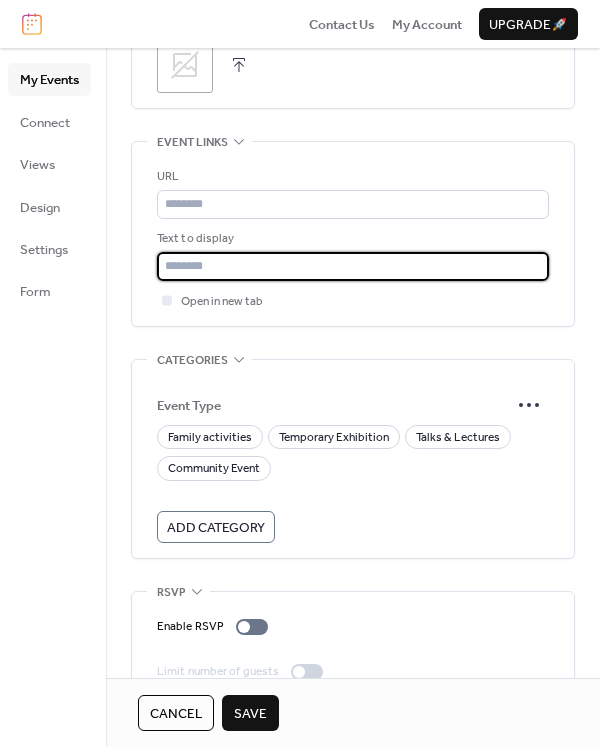 click at bounding box center (353, 266) 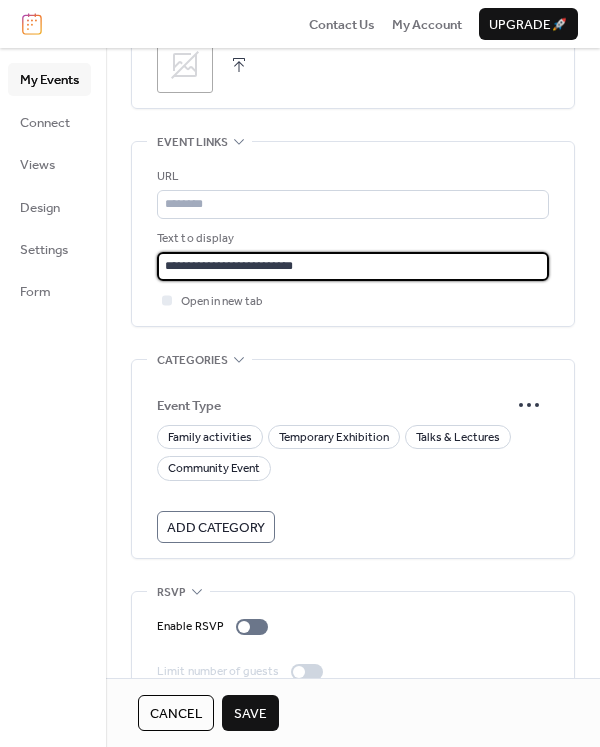 type on "**********" 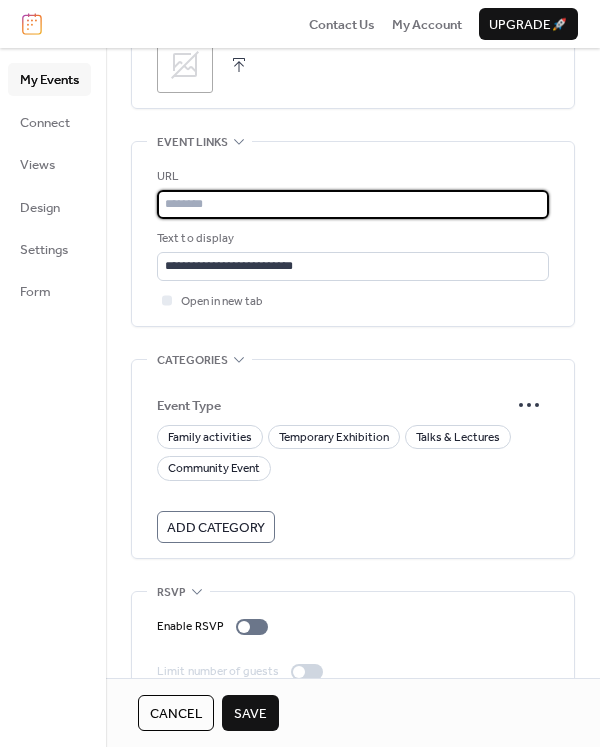click at bounding box center (353, 204) 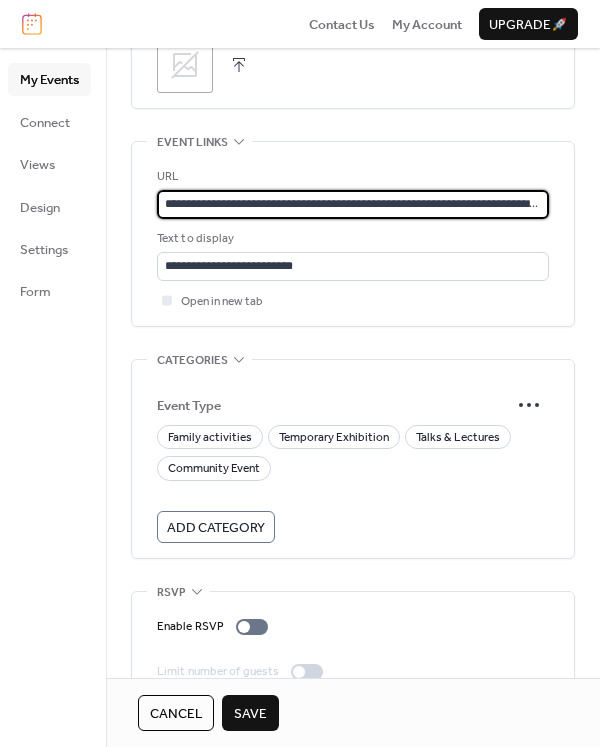 scroll, scrollTop: 0, scrollLeft: 159, axis: horizontal 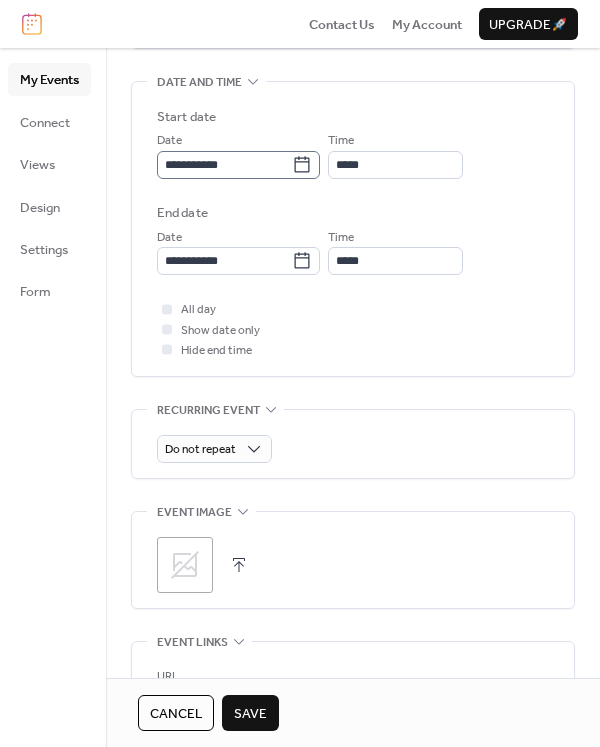 type on "**********" 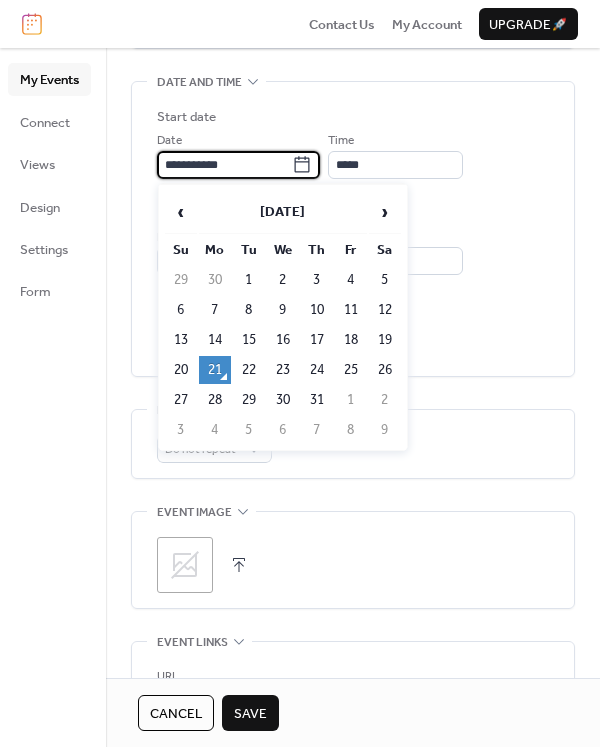 scroll, scrollTop: 0, scrollLeft: 0, axis: both 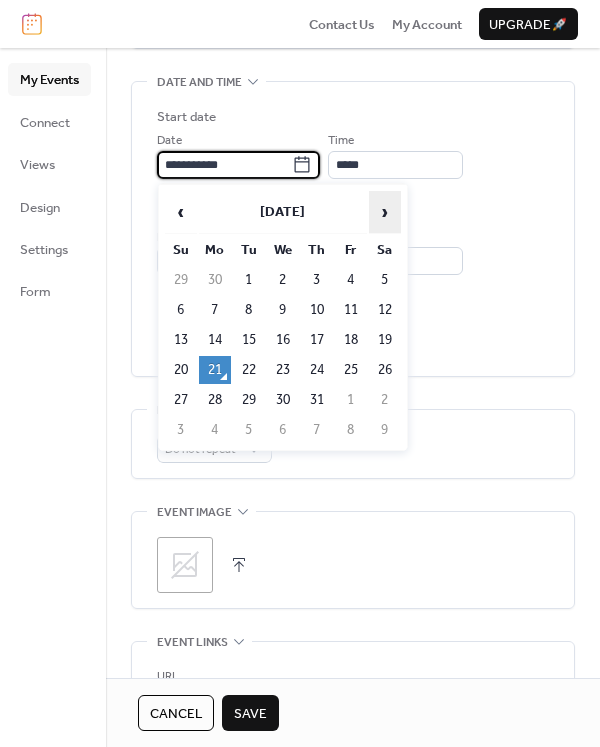 click on "›" at bounding box center [385, 212] 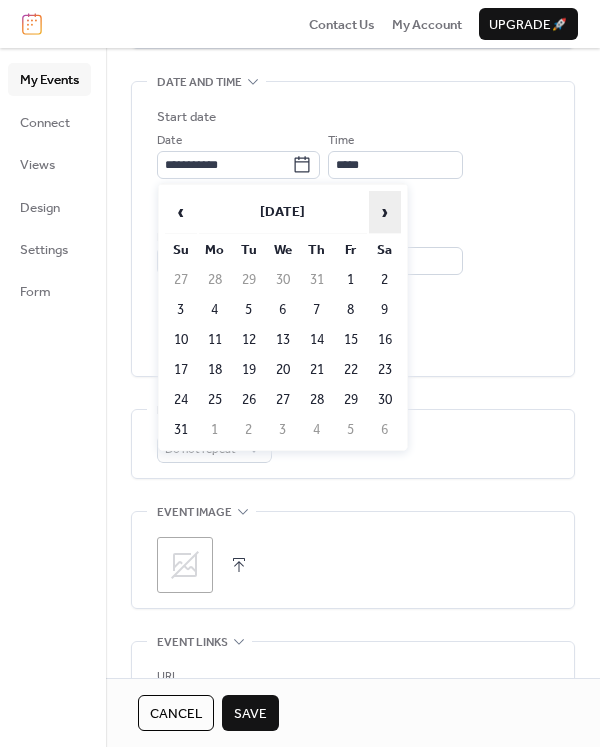 click on "›" at bounding box center (385, 212) 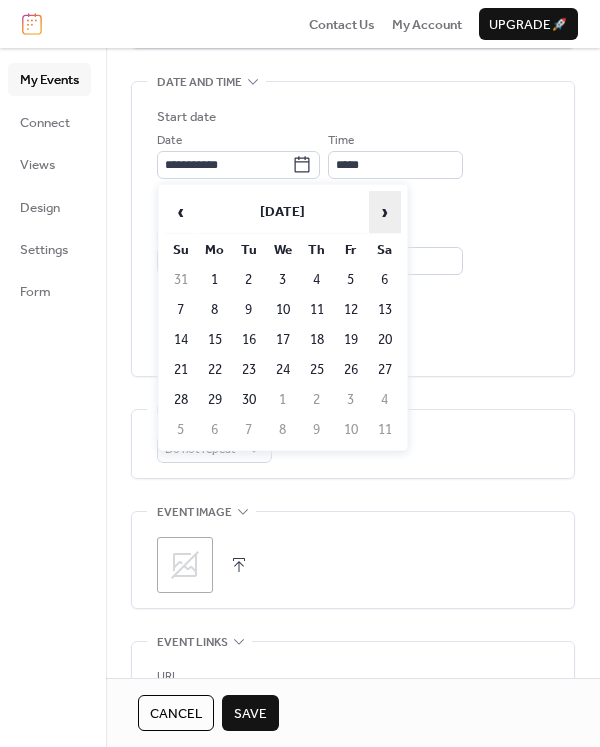 click on "›" at bounding box center [385, 212] 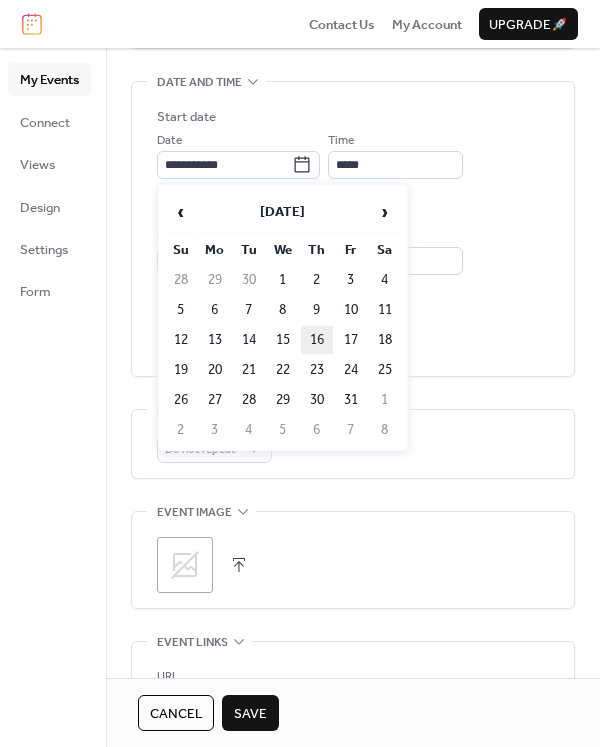 click on "16" at bounding box center (317, 340) 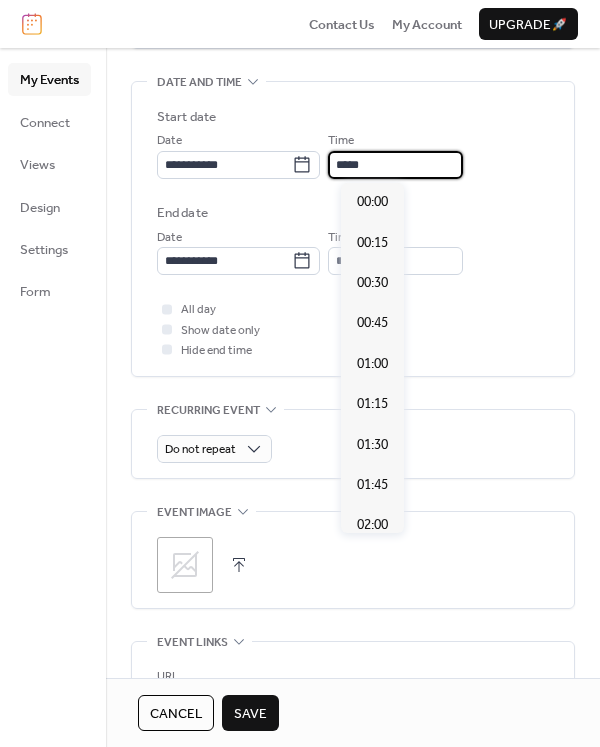 click on "*****" at bounding box center [395, 165] 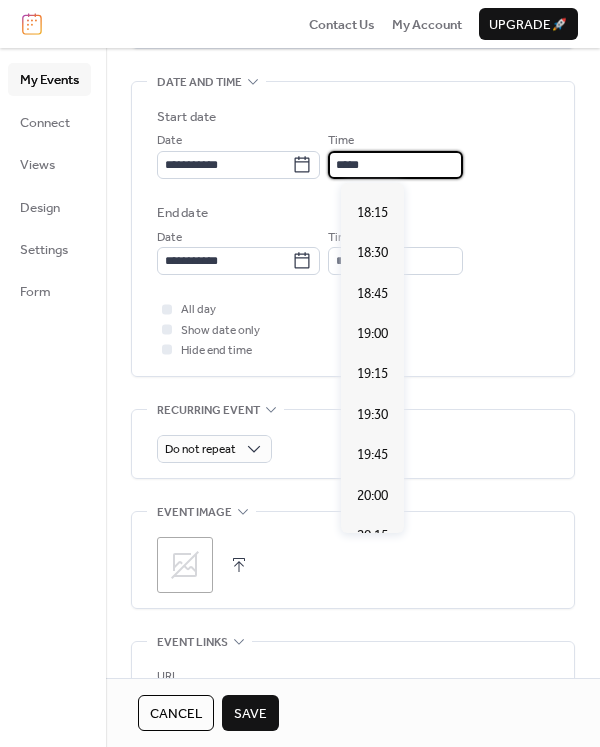 scroll, scrollTop: 2940, scrollLeft: 0, axis: vertical 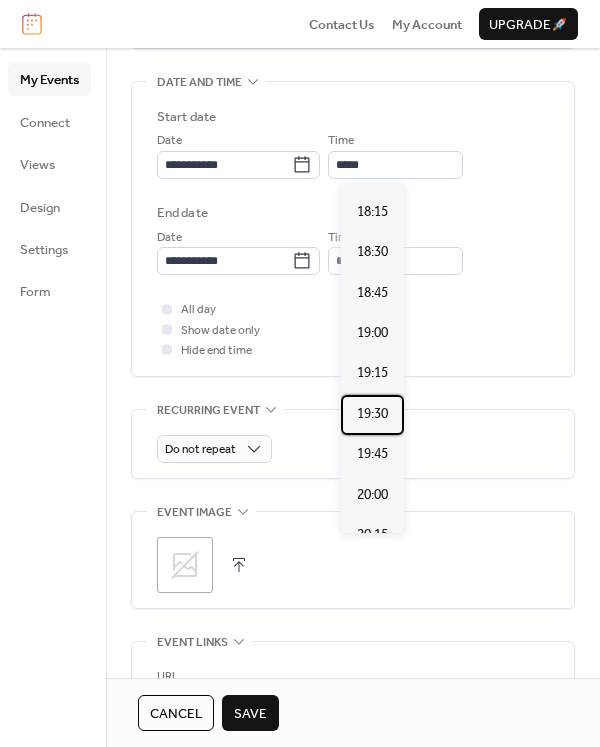 drag, startPoint x: 377, startPoint y: 416, endPoint x: 388, endPoint y: 363, distance: 54.129475 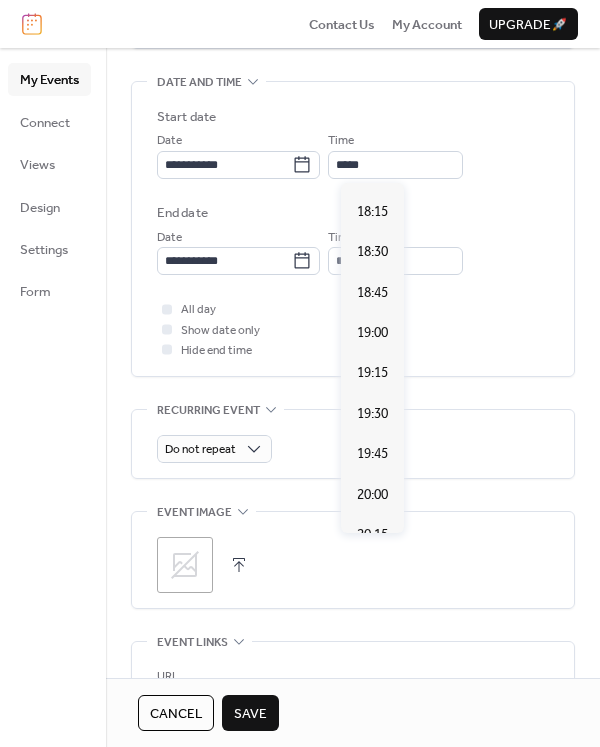 type on "*****" 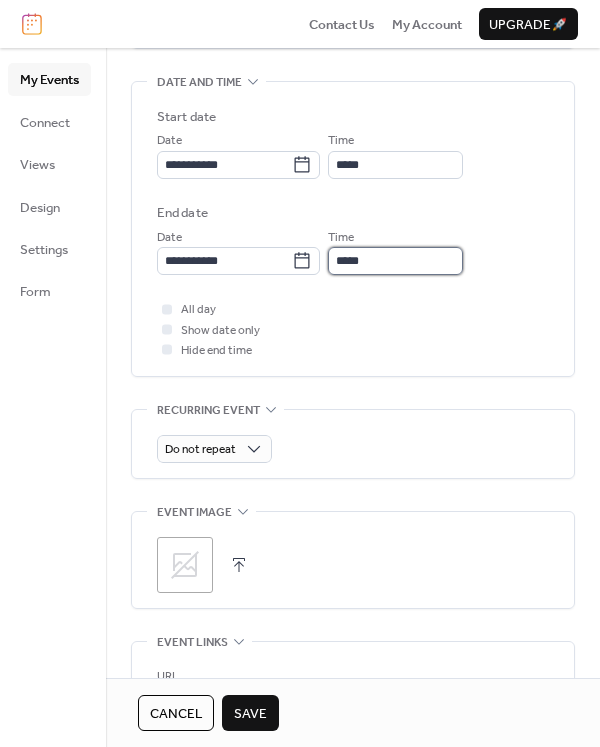 click on "*****" at bounding box center [395, 261] 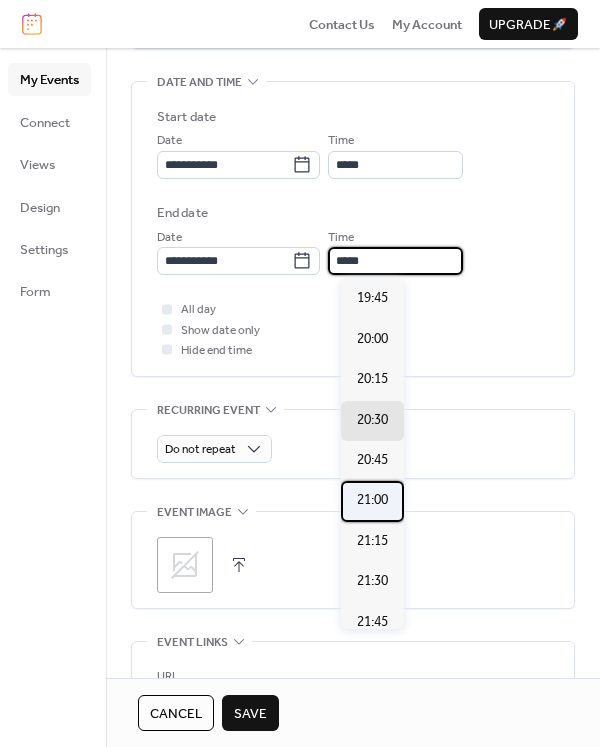 click on "21:00" at bounding box center (372, 500) 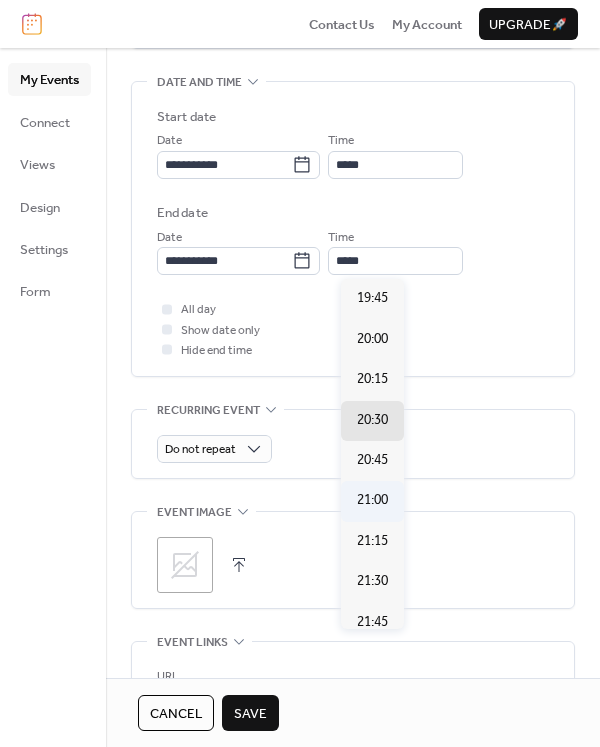 type on "*****" 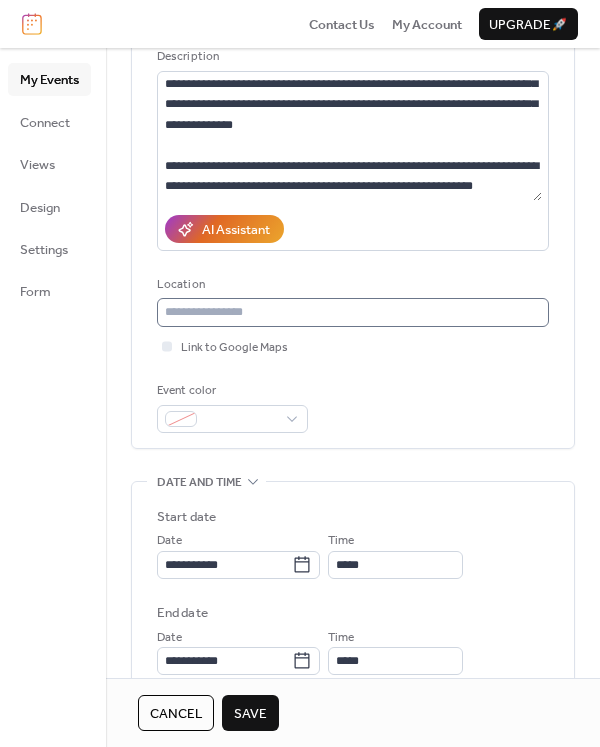 scroll, scrollTop: 100, scrollLeft: 0, axis: vertical 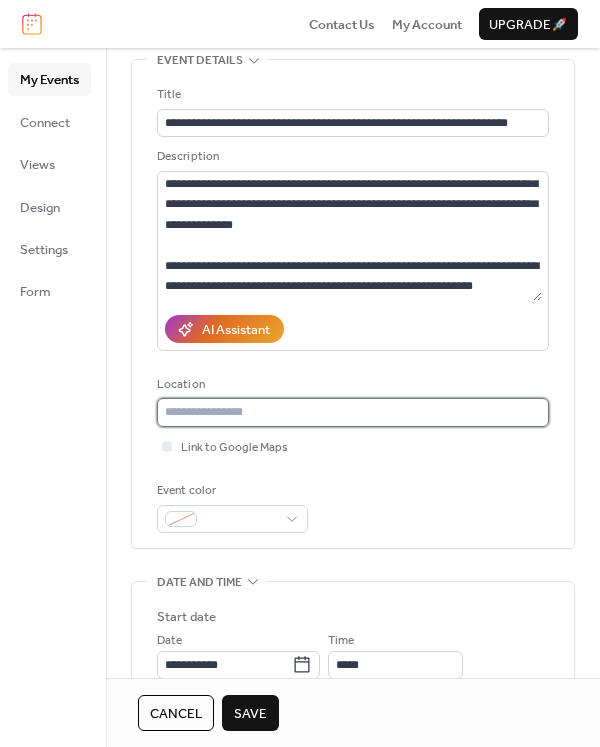 click at bounding box center (353, 412) 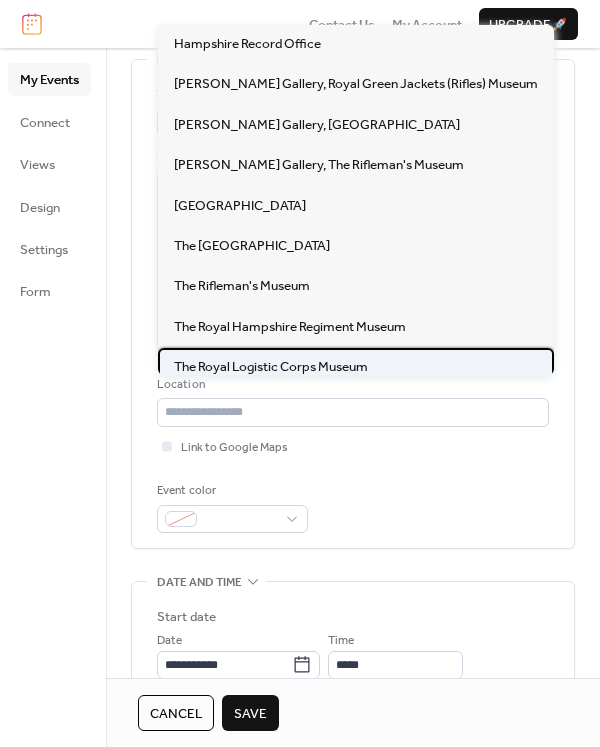 click on "The Royal Logistic Corps Museum" at bounding box center (271, 367) 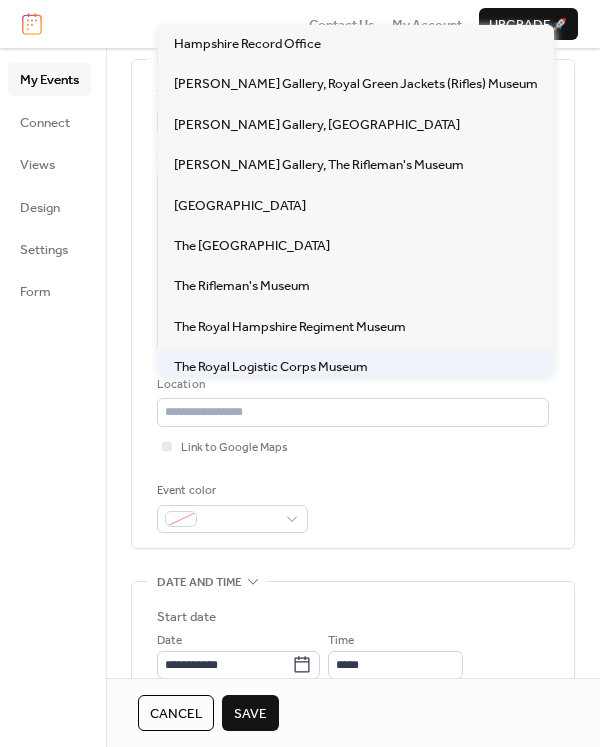 type on "**********" 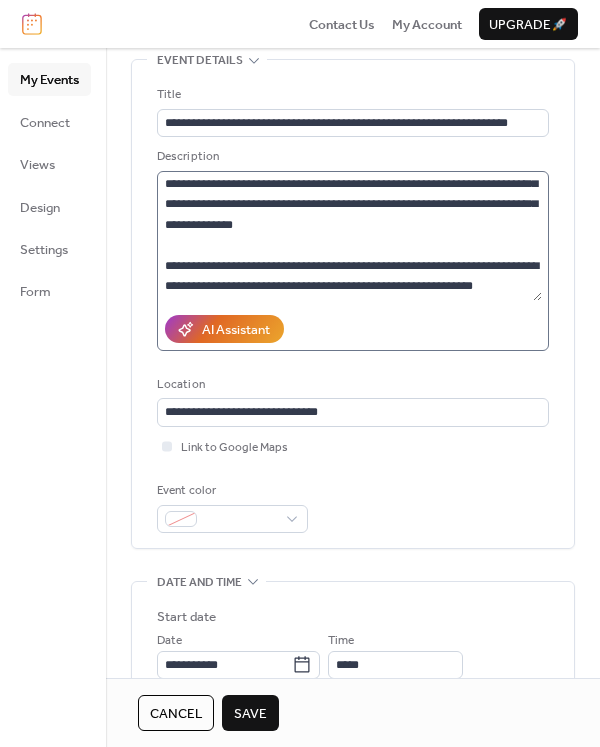 scroll, scrollTop: 0, scrollLeft: 0, axis: both 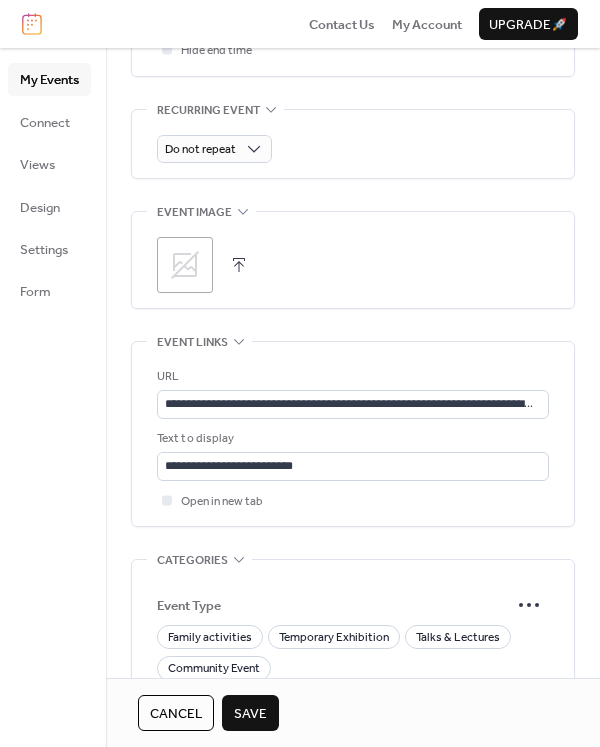 click 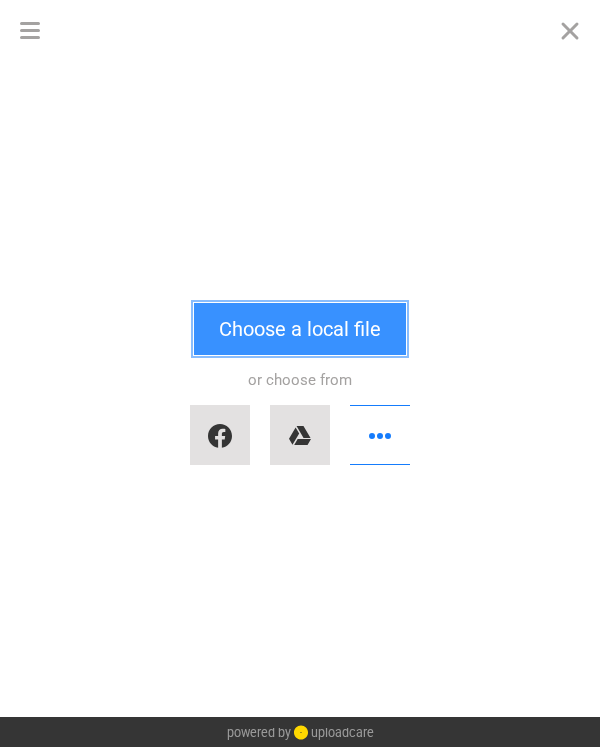 click on "Choose a local file" at bounding box center (300, 329) 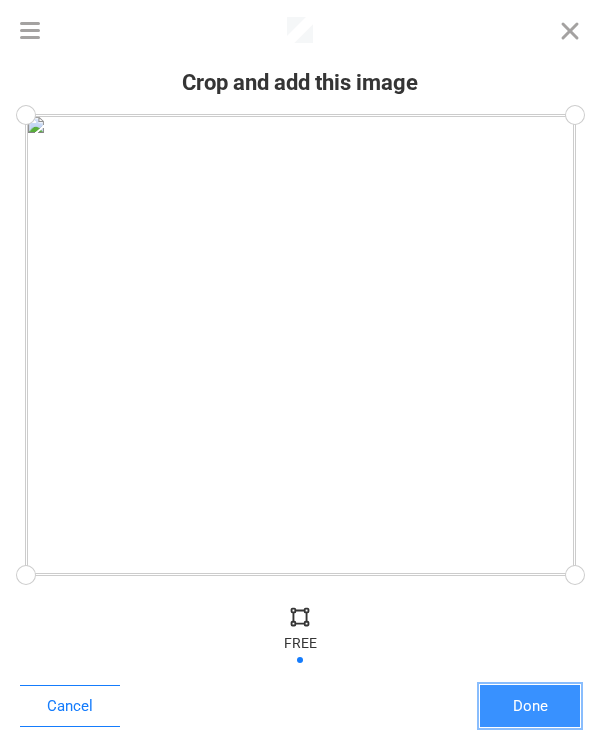 click on "Done" at bounding box center (530, 706) 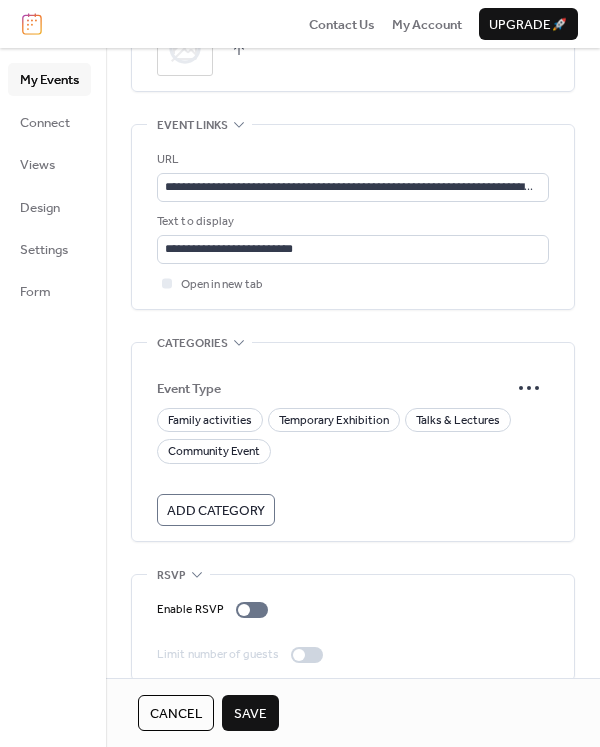 scroll, scrollTop: 1140, scrollLeft: 0, axis: vertical 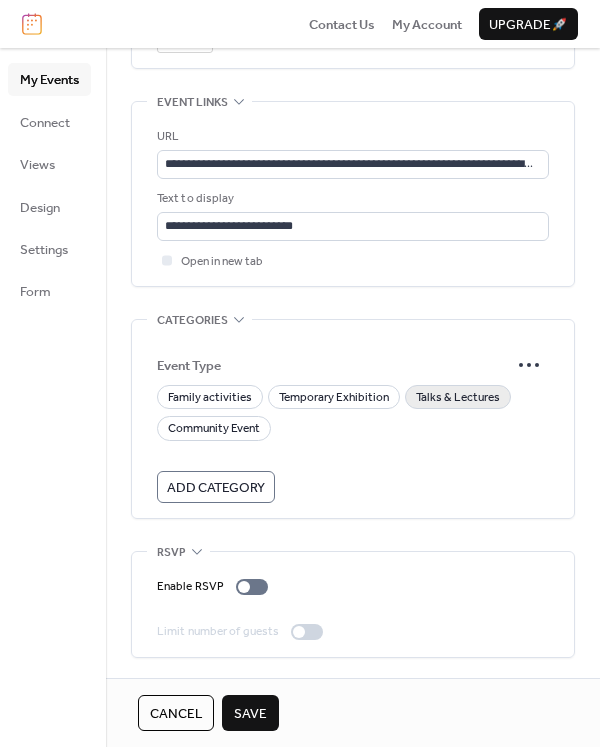 click on "Talks & Lectures" at bounding box center (458, 398) 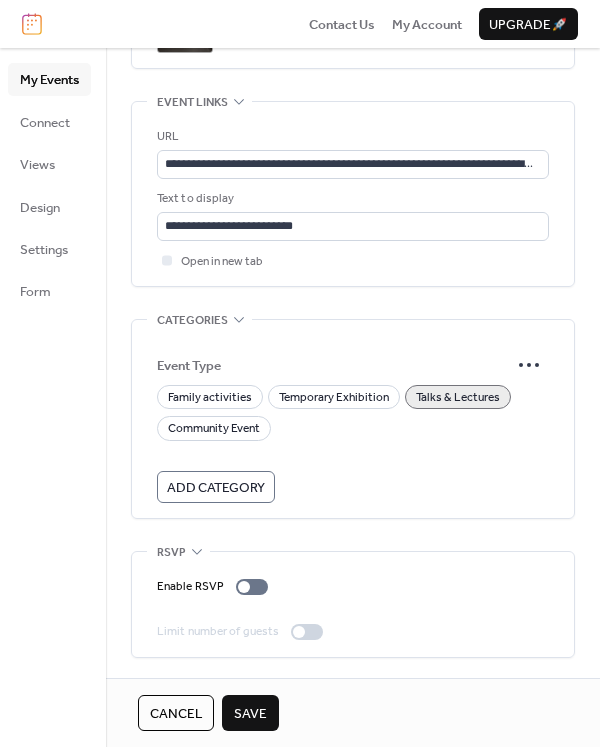 click on "Save" at bounding box center [250, 714] 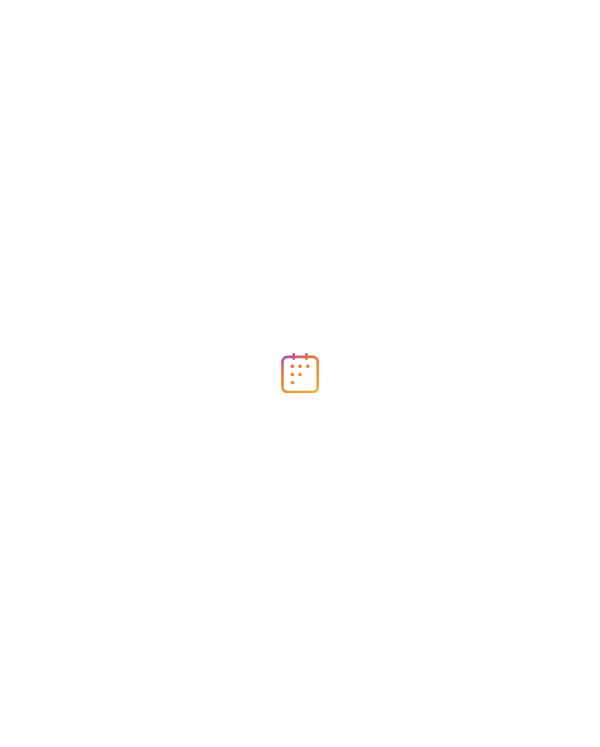scroll, scrollTop: 0, scrollLeft: 0, axis: both 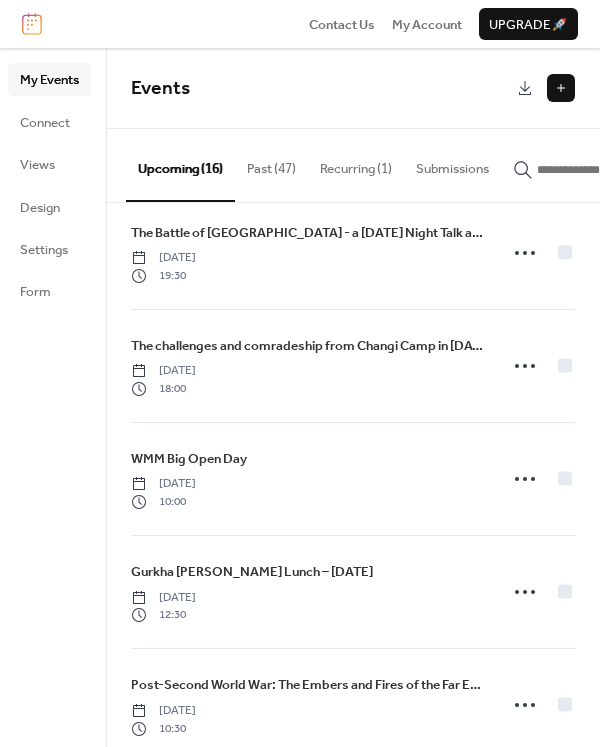 click on "The Battle of Jutland - a Thursday Night Talk at the RLC Museum Thursday, September 11, 2025 19:30" at bounding box center (353, 253) 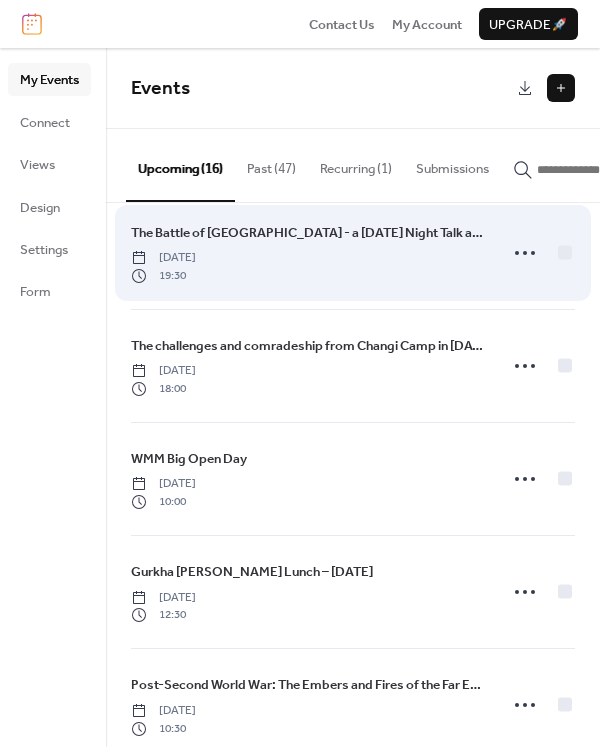 click on "The Battle of Jutland - a Thursday Night Talk at the RLC Museum Thursday, September 11, 2025 19:30" at bounding box center (308, 253) 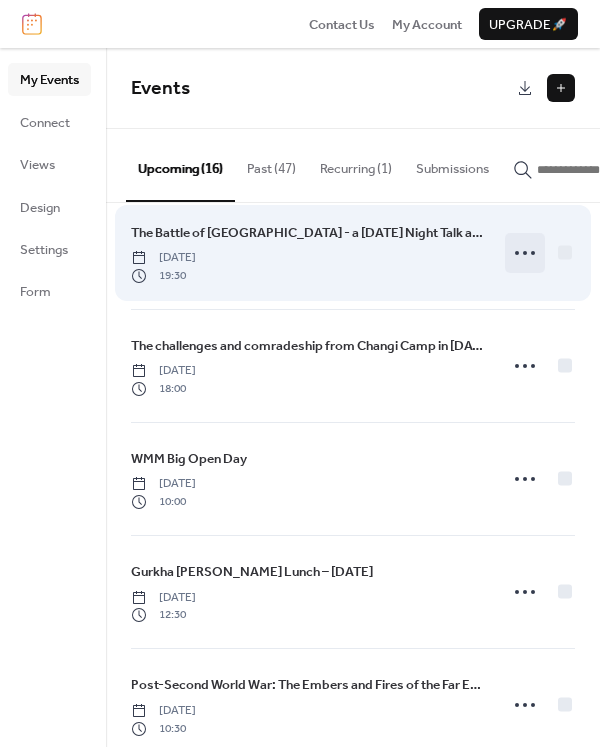 click 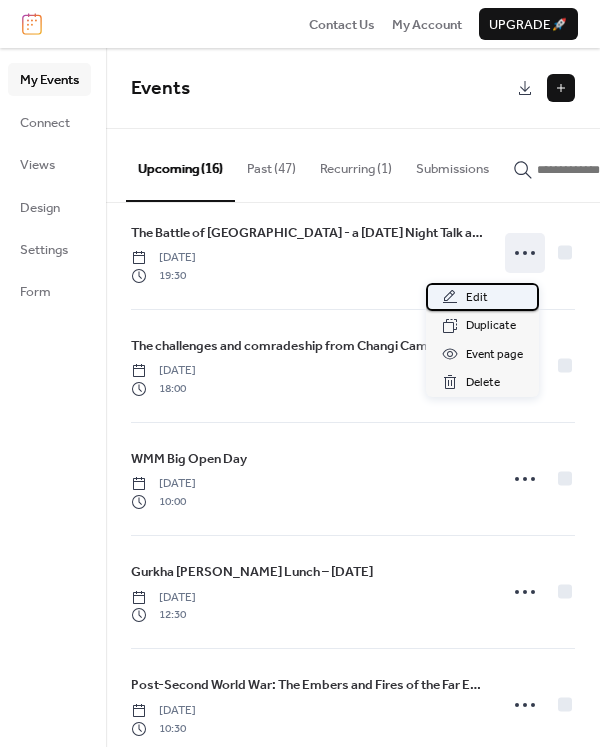 click on "Edit" at bounding box center (482, 297) 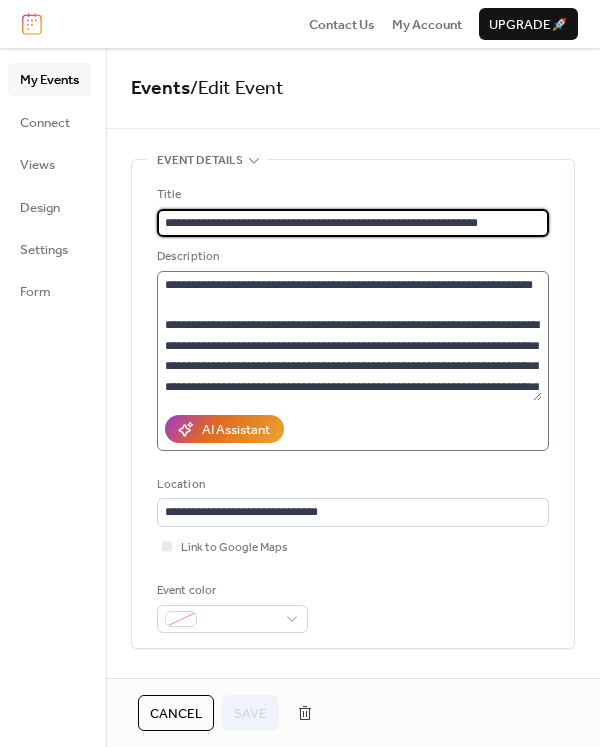 scroll, scrollTop: 100, scrollLeft: 0, axis: vertical 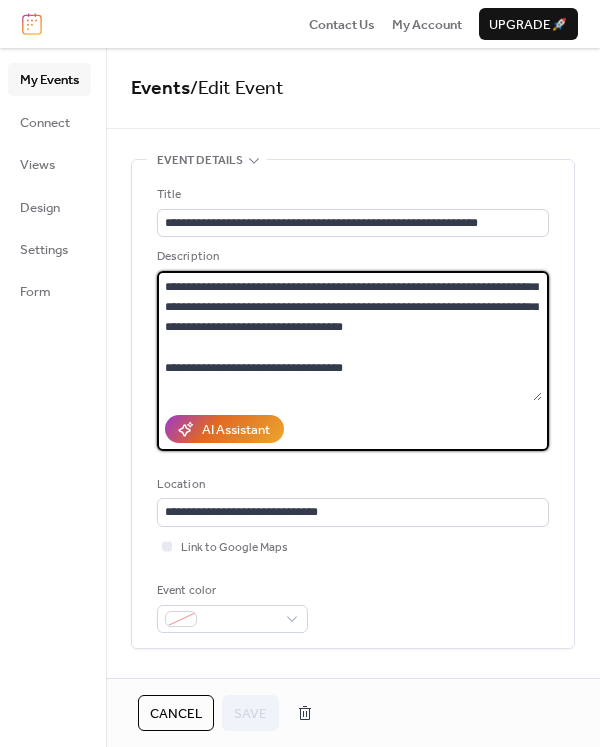 click at bounding box center [349, 336] 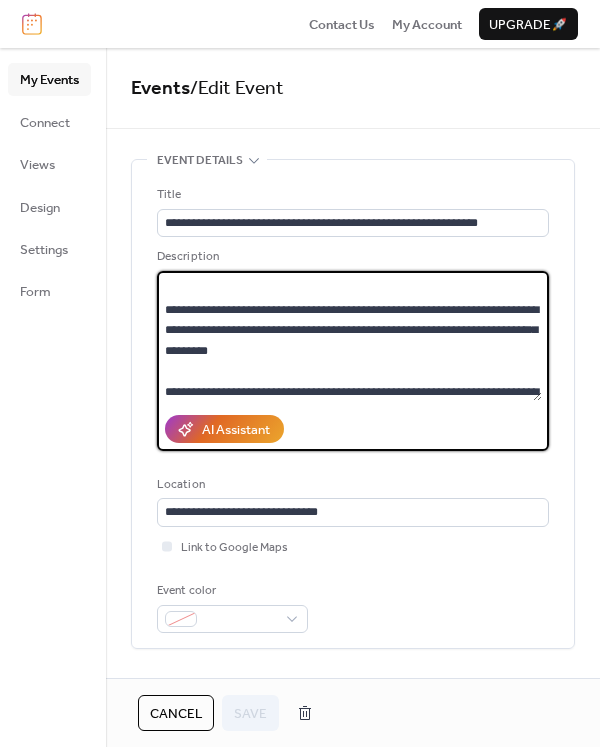 scroll, scrollTop: 200, scrollLeft: 0, axis: vertical 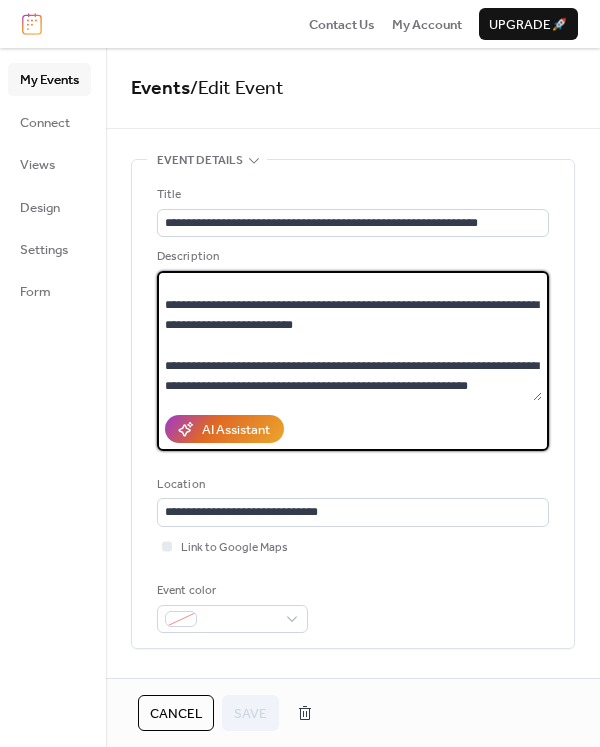 drag, startPoint x: 166, startPoint y: 289, endPoint x: 337, endPoint y: 331, distance: 176.08237 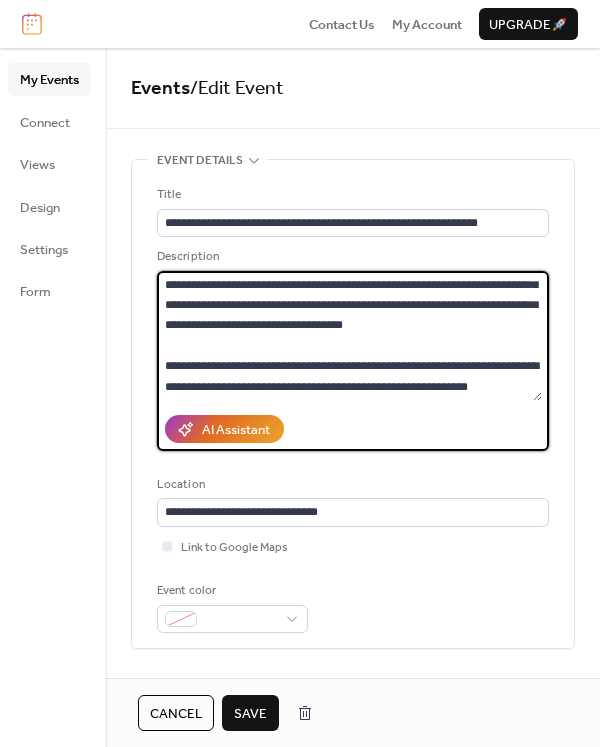 scroll, scrollTop: 122, scrollLeft: 0, axis: vertical 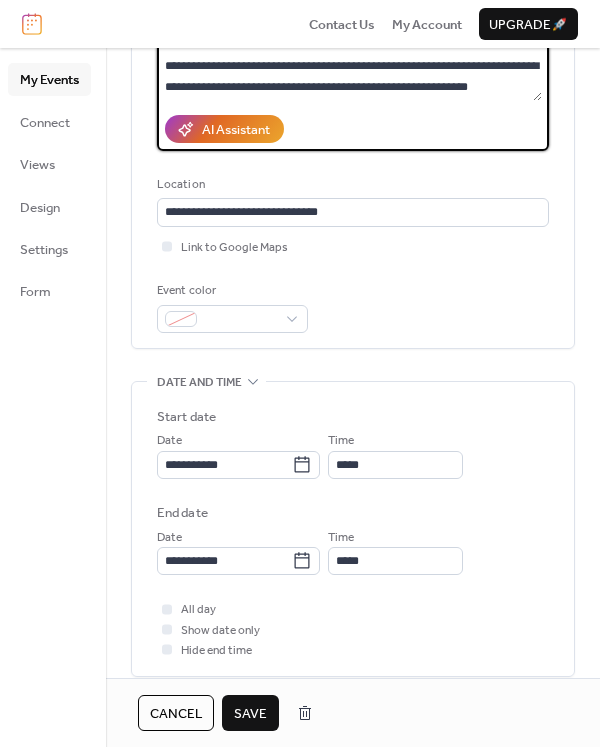 type on "**********" 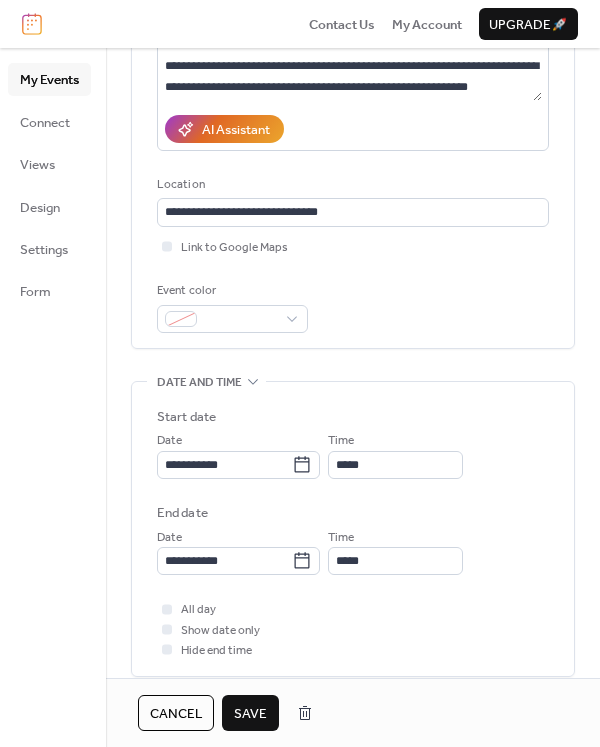 click on "Save" at bounding box center [250, 713] 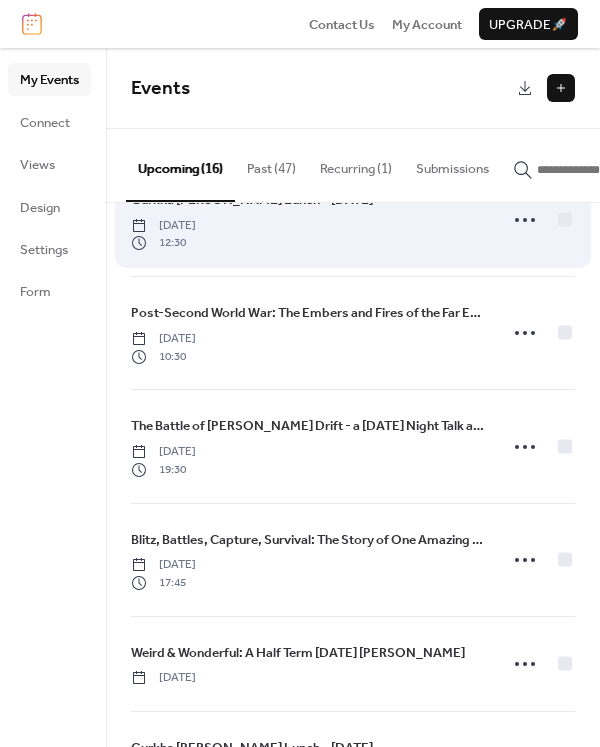 scroll, scrollTop: 1200, scrollLeft: 0, axis: vertical 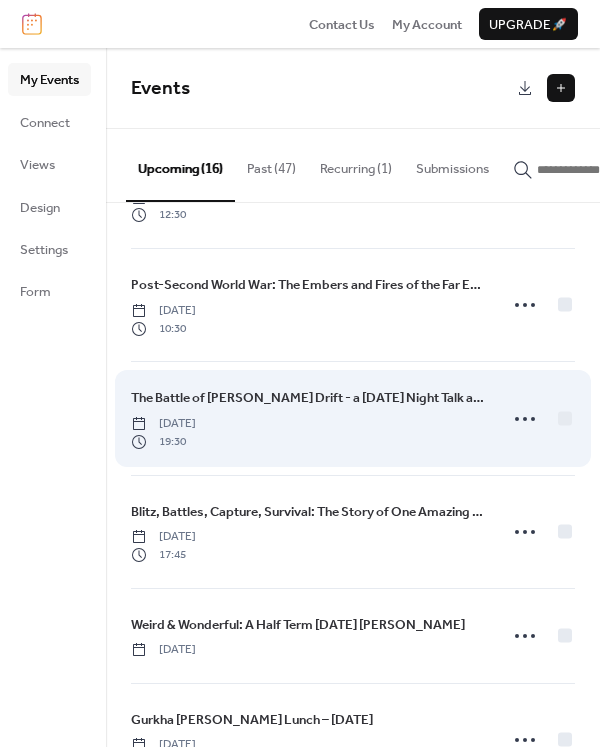click on "The Battle of Rorke's Drift - a Thursday Night Talk at the RLC Museum Thursday, October 16, 2025 19:30" at bounding box center [308, 418] 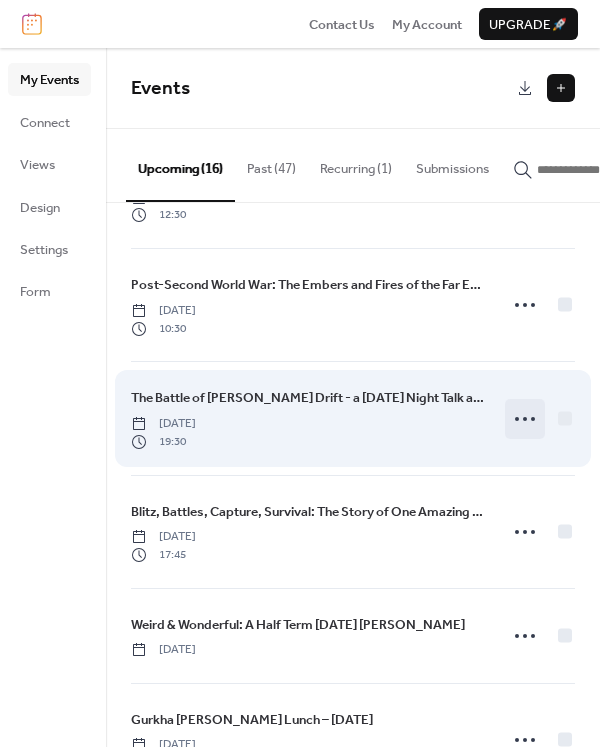 click 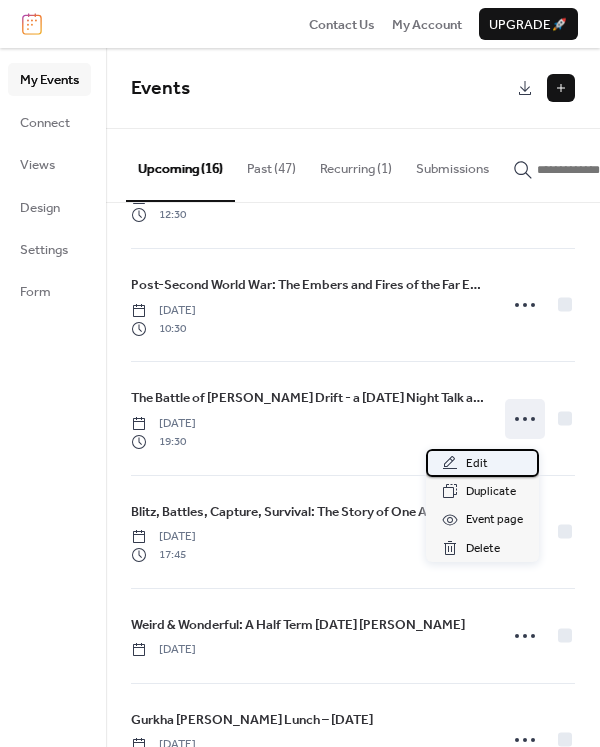 click on "Edit" at bounding box center (482, 463) 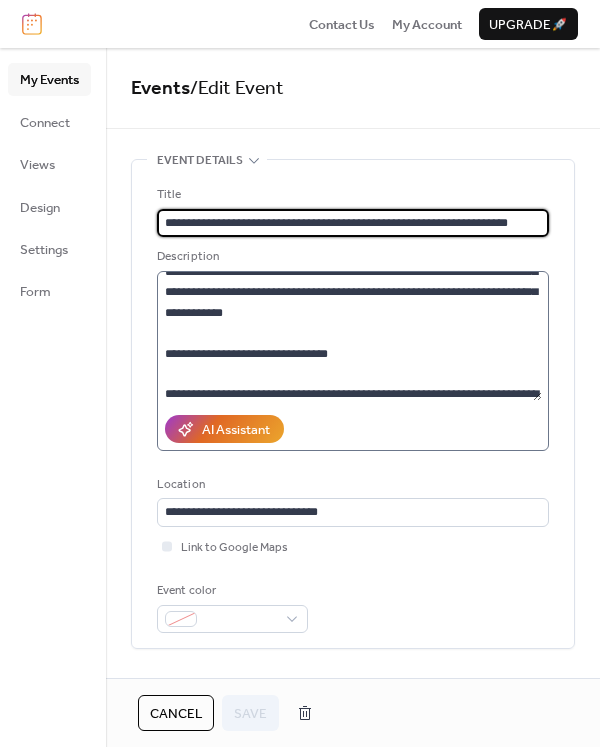 scroll, scrollTop: 100, scrollLeft: 0, axis: vertical 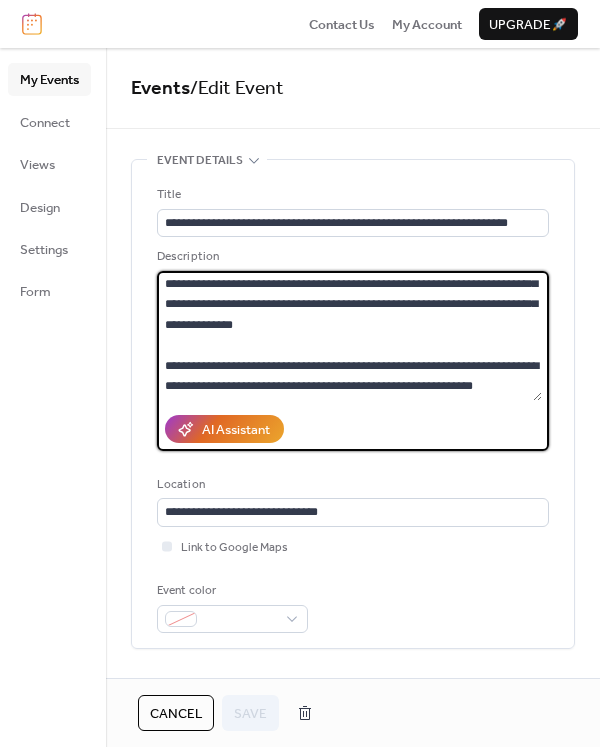 drag, startPoint x: 166, startPoint y: 382, endPoint x: 443, endPoint y: 302, distance: 288.321 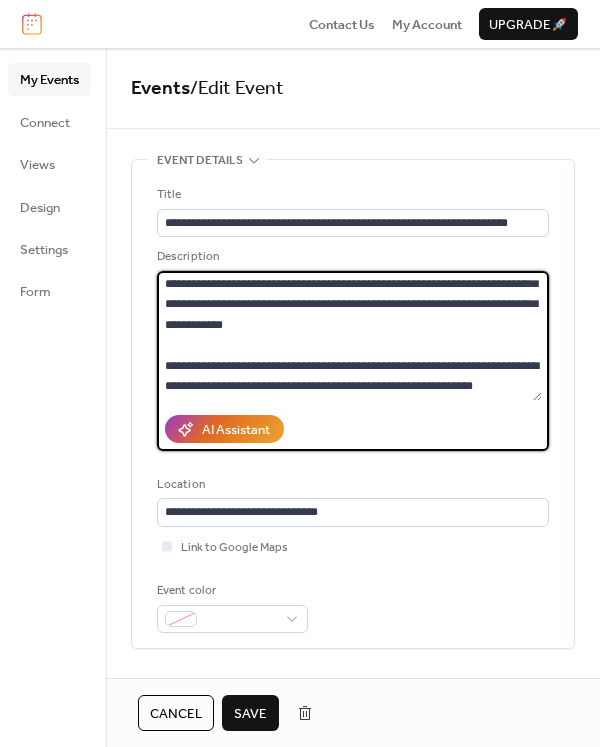 scroll, scrollTop: 143, scrollLeft: 0, axis: vertical 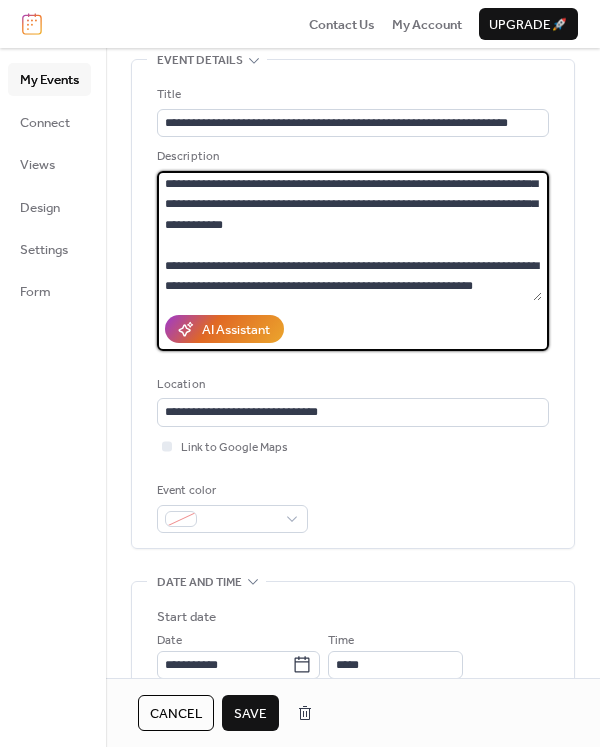 type on "**********" 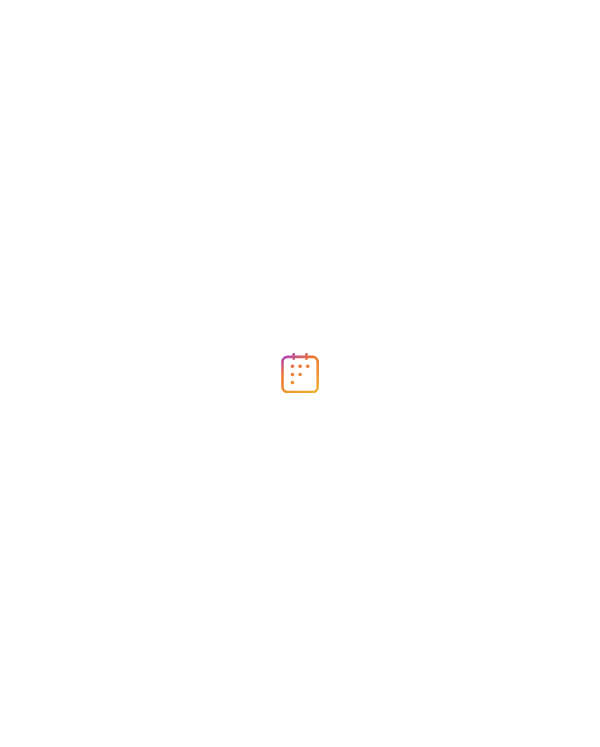 scroll, scrollTop: 0, scrollLeft: 0, axis: both 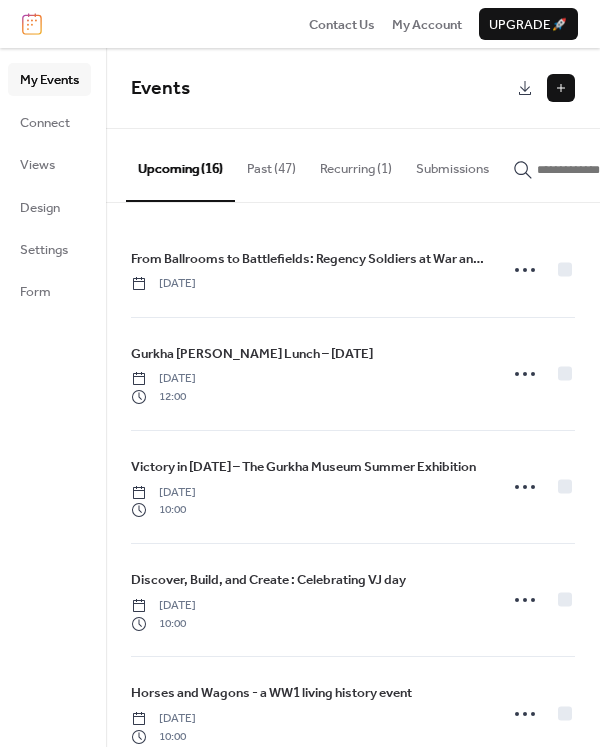 click at bounding box center (561, 88) 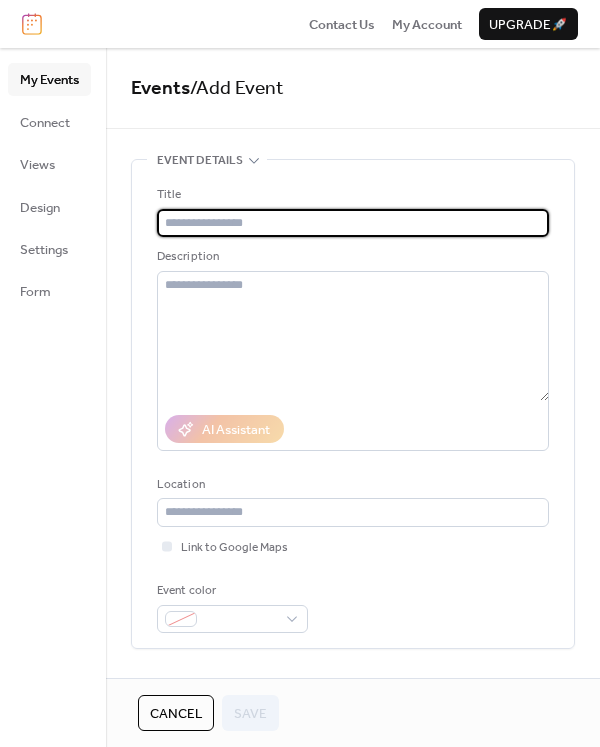 click at bounding box center [353, 223] 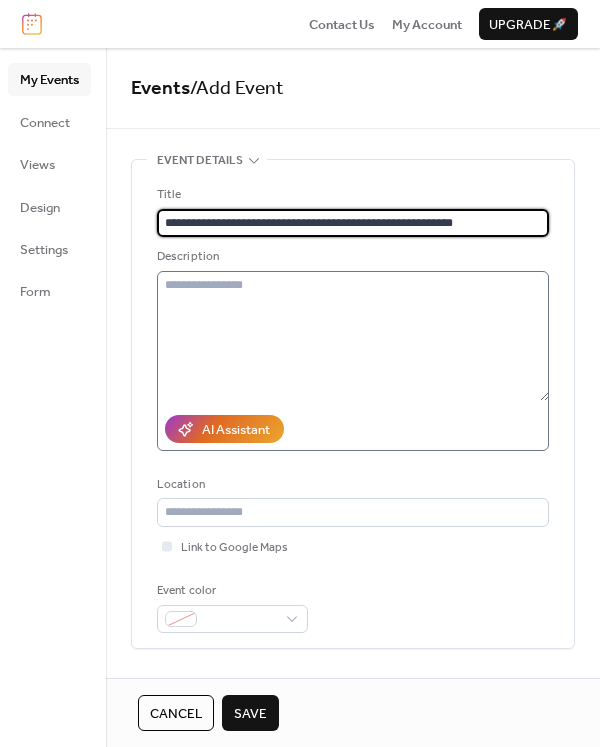 type on "**********" 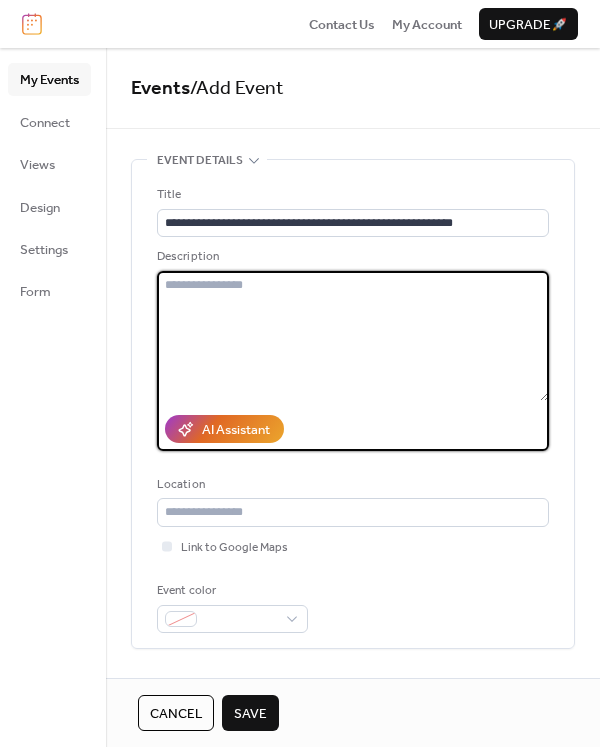 click at bounding box center (353, 336) 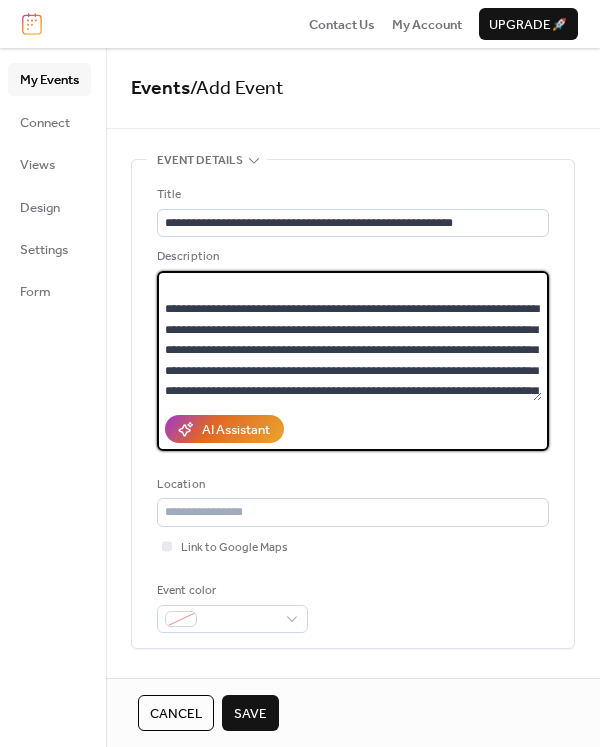scroll, scrollTop: 0, scrollLeft: 0, axis: both 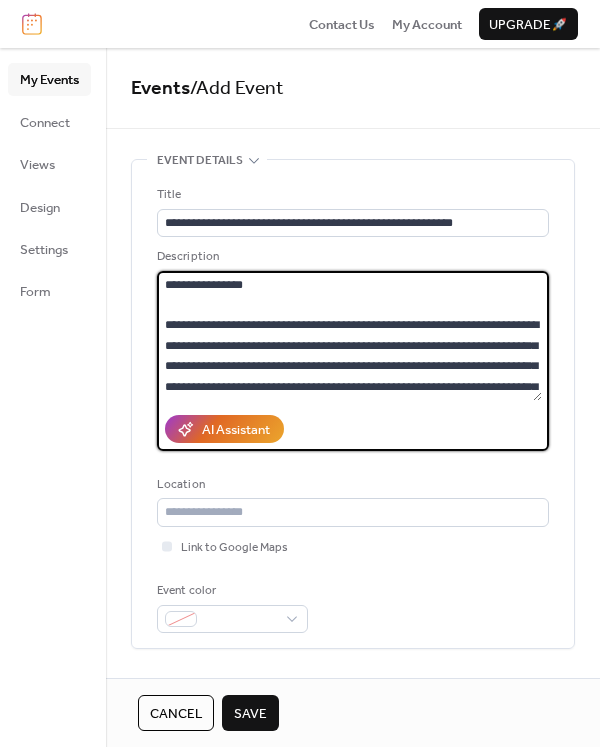 drag, startPoint x: 346, startPoint y: 283, endPoint x: 121, endPoint y: 281, distance: 225.0089 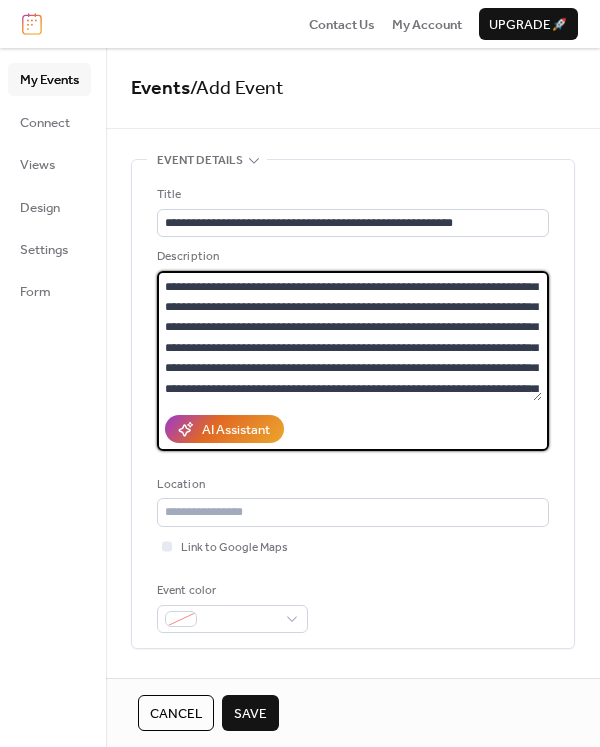 scroll, scrollTop: 143, scrollLeft: 0, axis: vertical 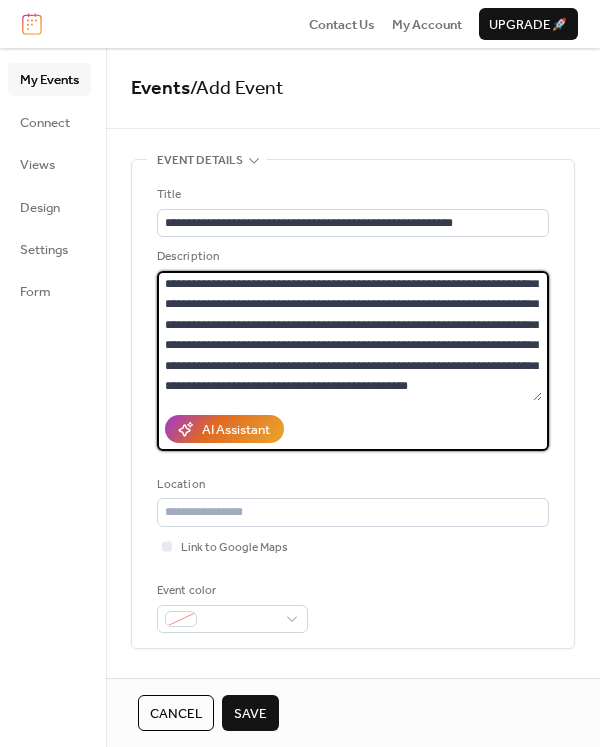 click on "**********" at bounding box center [349, 336] 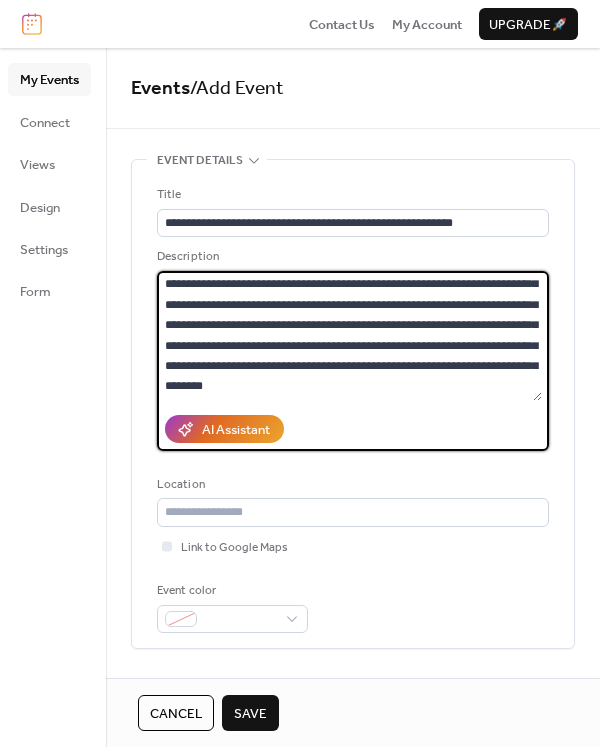 scroll, scrollTop: 163, scrollLeft: 0, axis: vertical 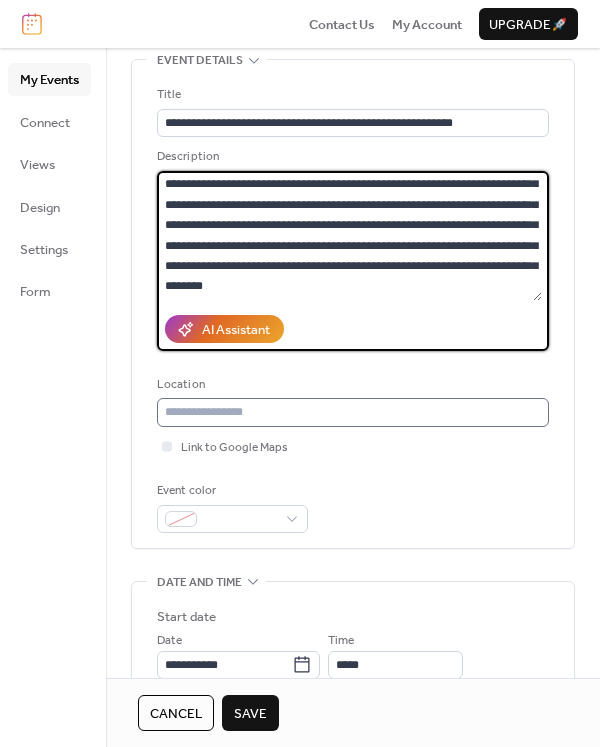 type on "**********" 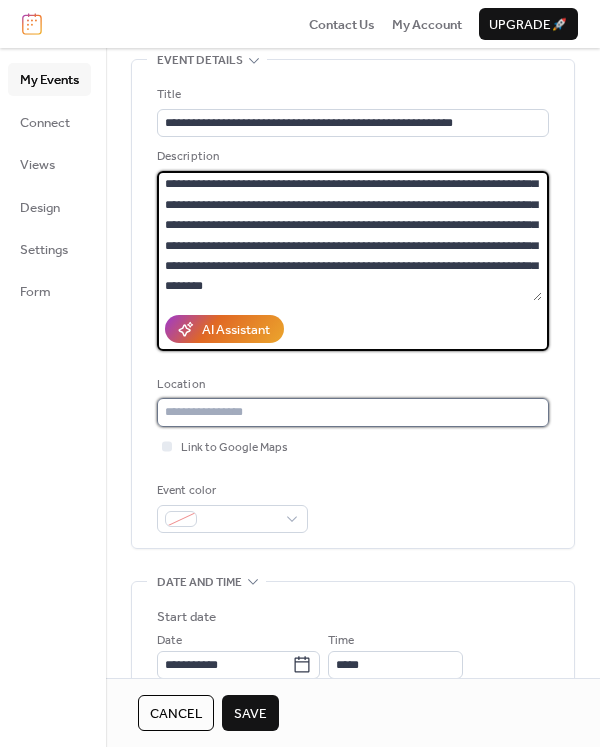 click at bounding box center (353, 412) 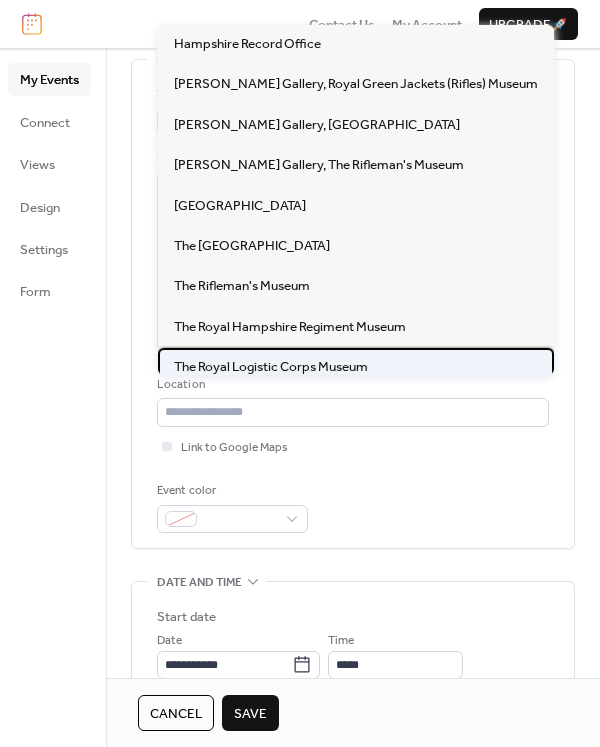 click on "The Royal Logistic Corps Museum" at bounding box center (271, 367) 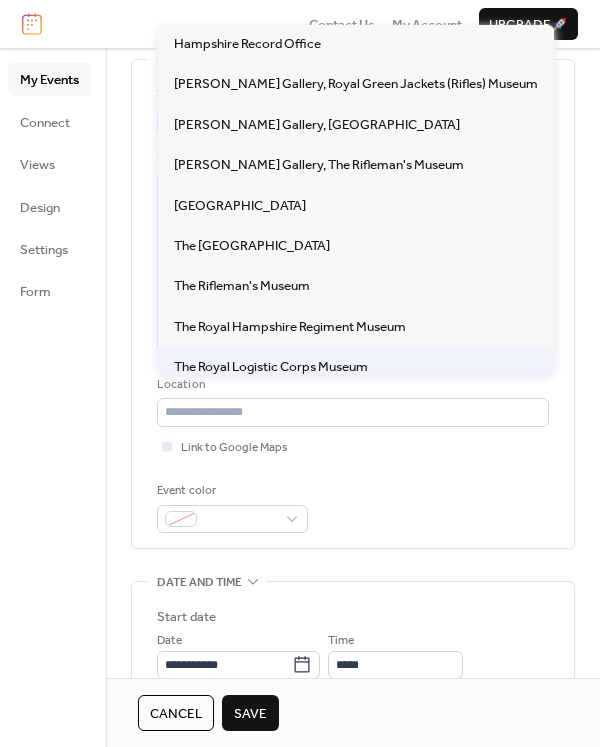 type on "**********" 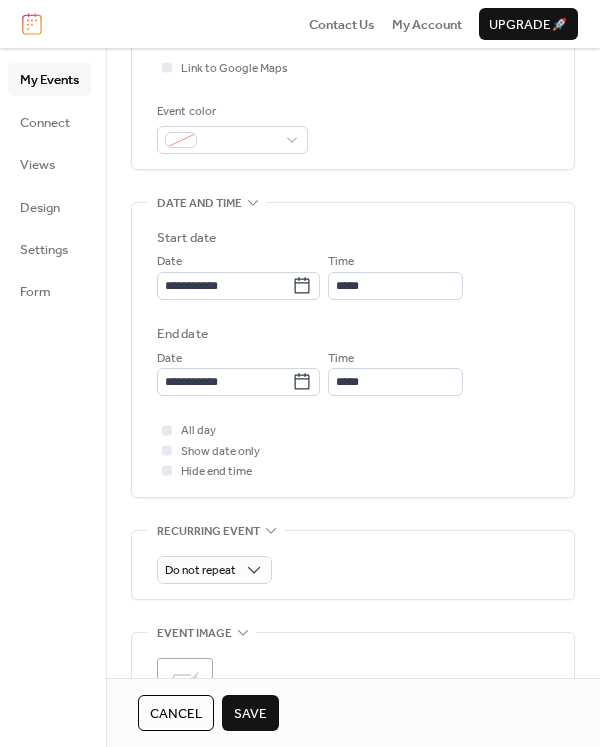 scroll, scrollTop: 500, scrollLeft: 0, axis: vertical 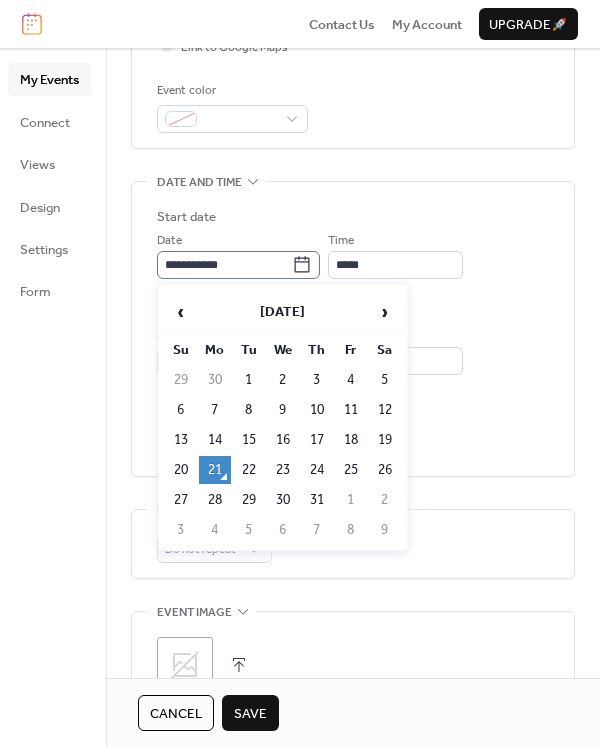 click 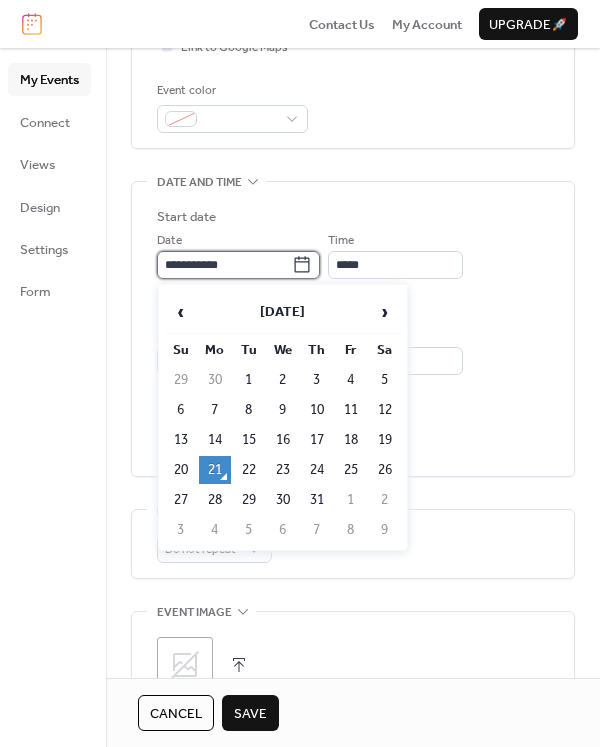click on "**********" at bounding box center [224, 265] 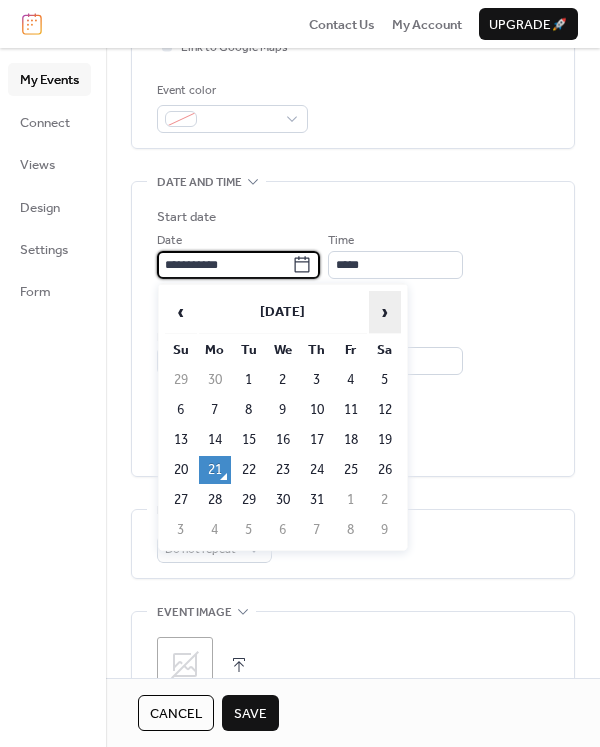 click on "›" at bounding box center (385, 312) 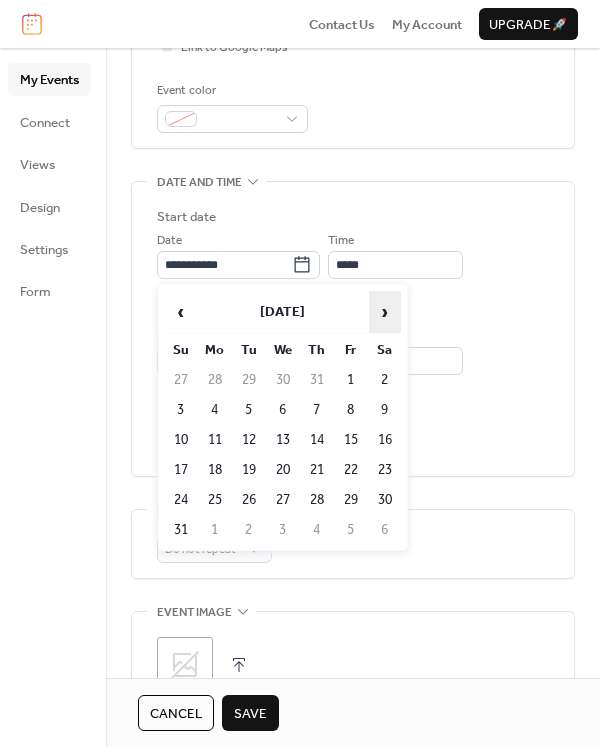 click on "›" at bounding box center [385, 312] 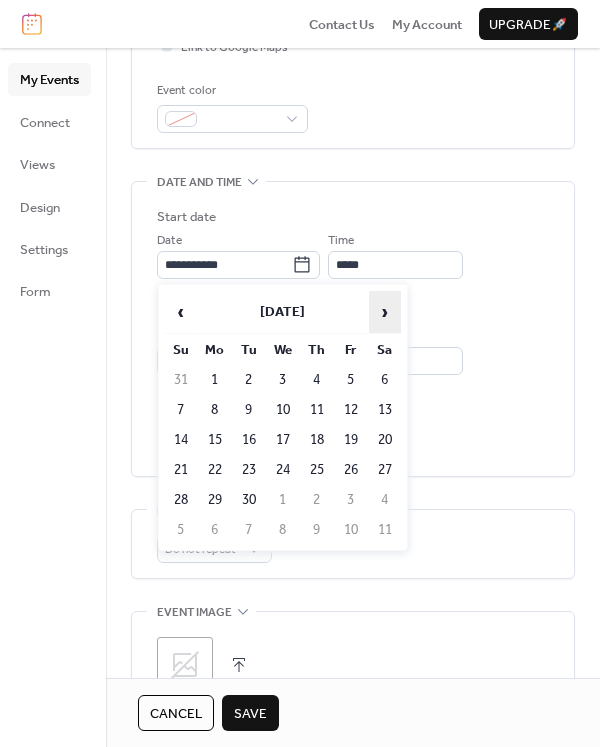 click on "›" at bounding box center (385, 312) 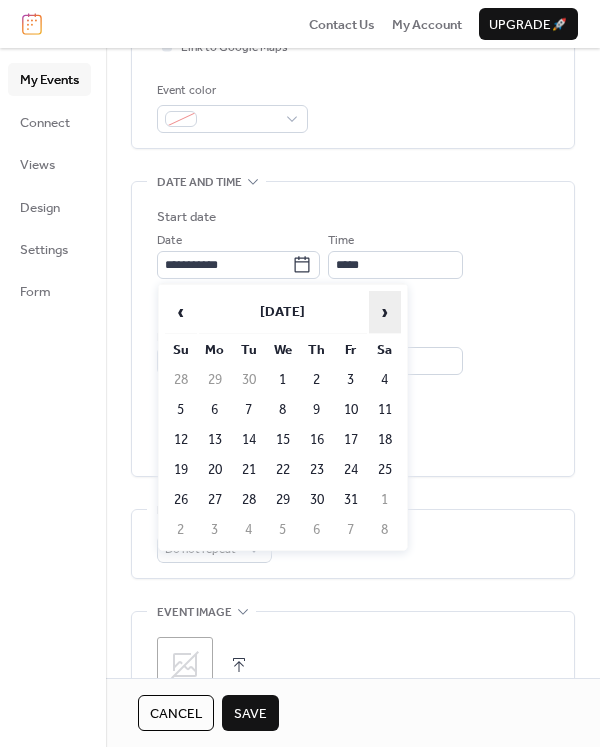 click on "›" at bounding box center (385, 312) 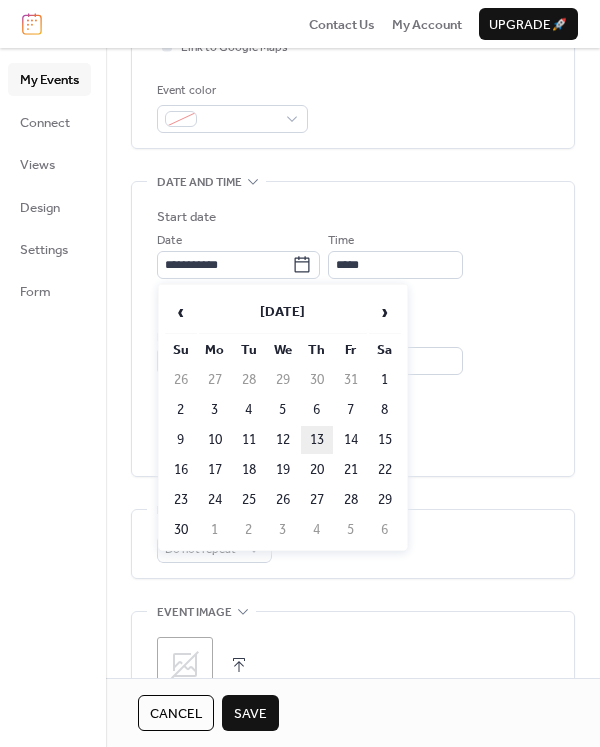 click on "13" at bounding box center [317, 440] 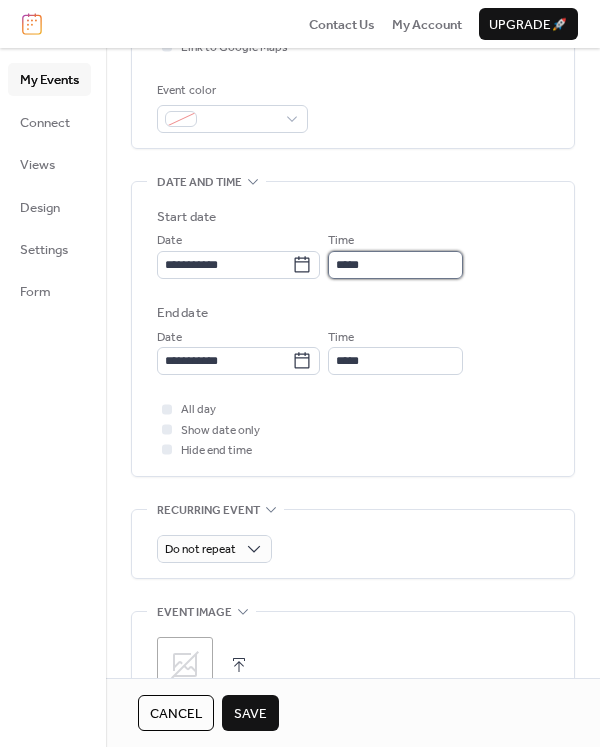 click on "*****" at bounding box center (395, 265) 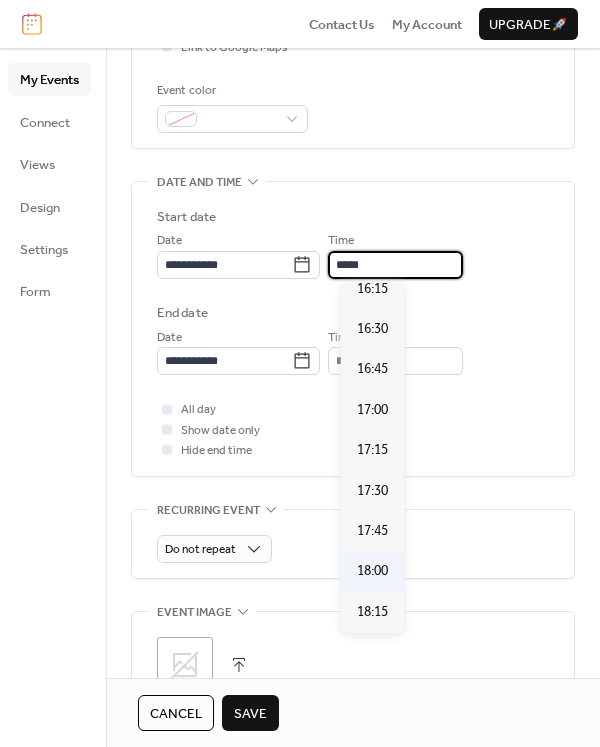 scroll, scrollTop: 2840, scrollLeft: 0, axis: vertical 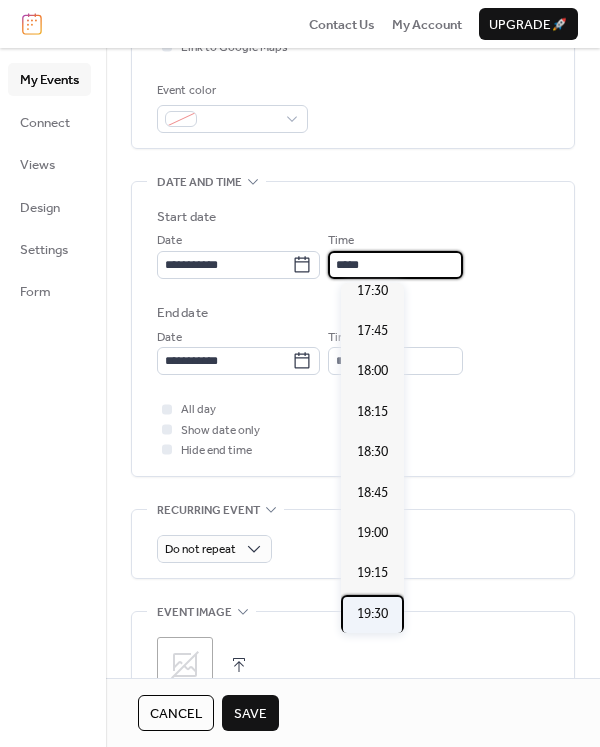 click on "19:30" at bounding box center (372, 615) 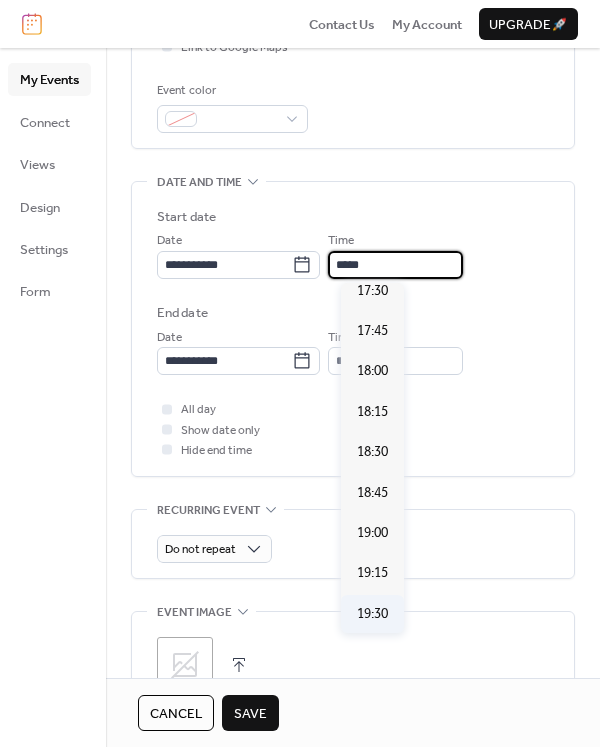 type on "*****" 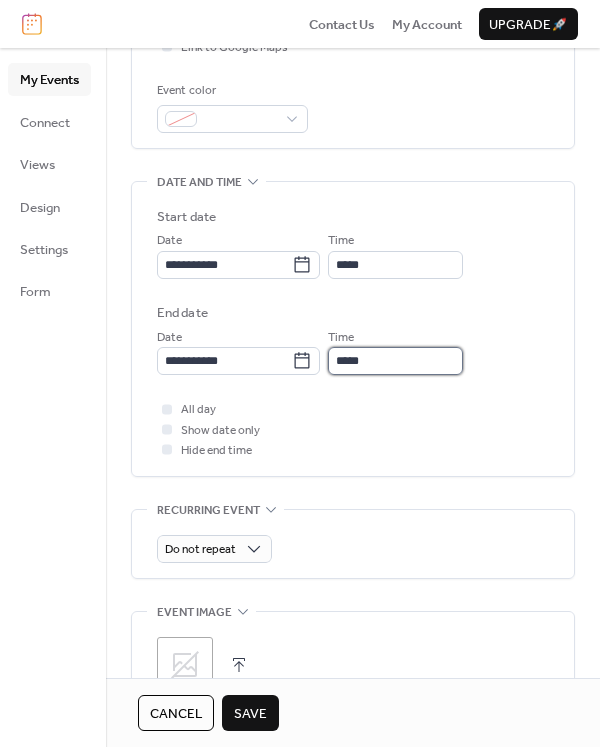 click on "*****" at bounding box center (395, 361) 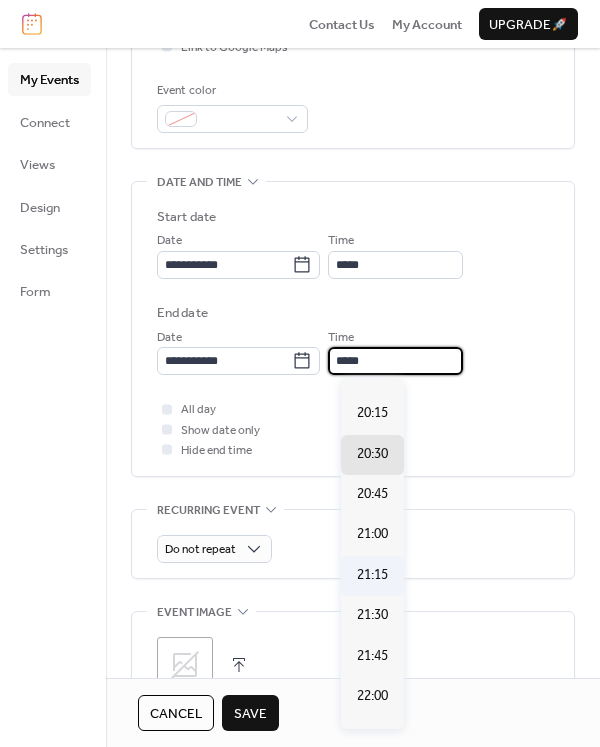 scroll, scrollTop: 100, scrollLeft: 0, axis: vertical 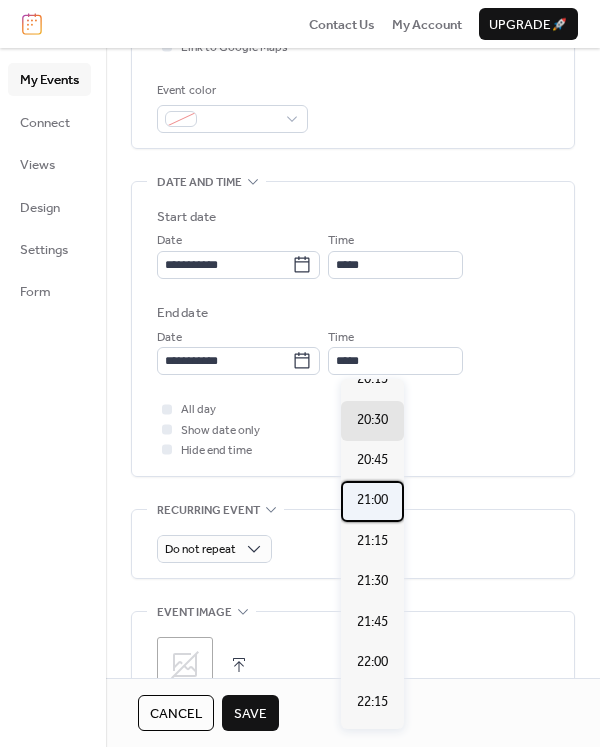 click on "21:00" at bounding box center [372, 500] 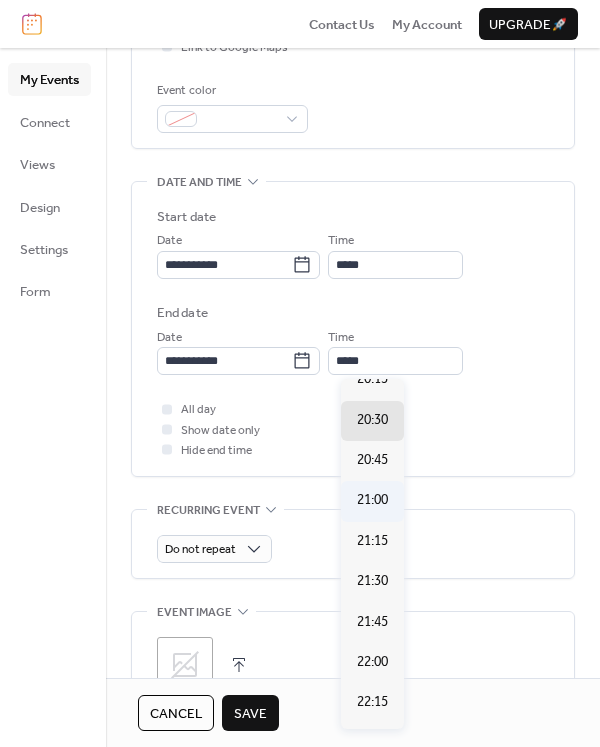 type on "*****" 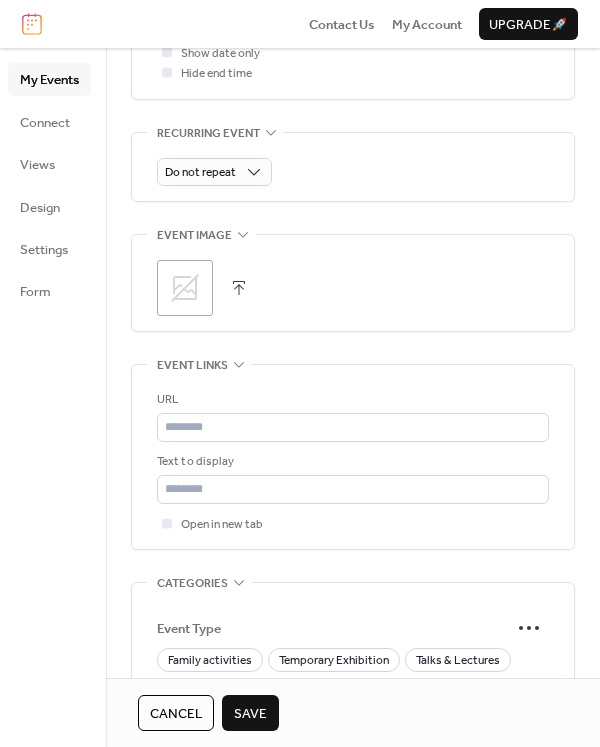 scroll, scrollTop: 1000, scrollLeft: 0, axis: vertical 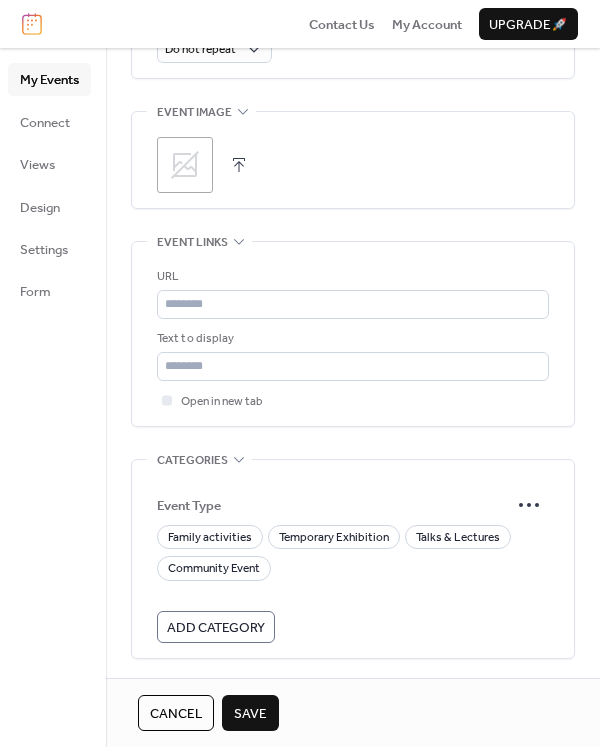 click 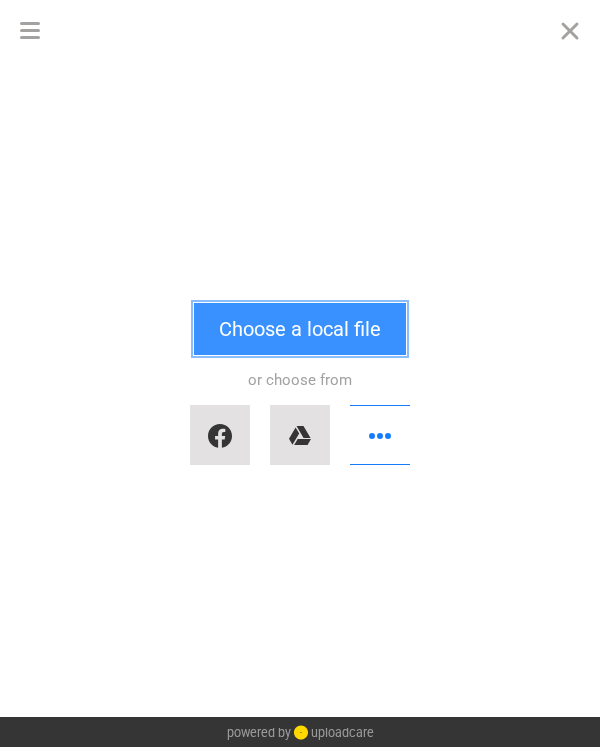 click on "Choose a local file" at bounding box center [300, 329] 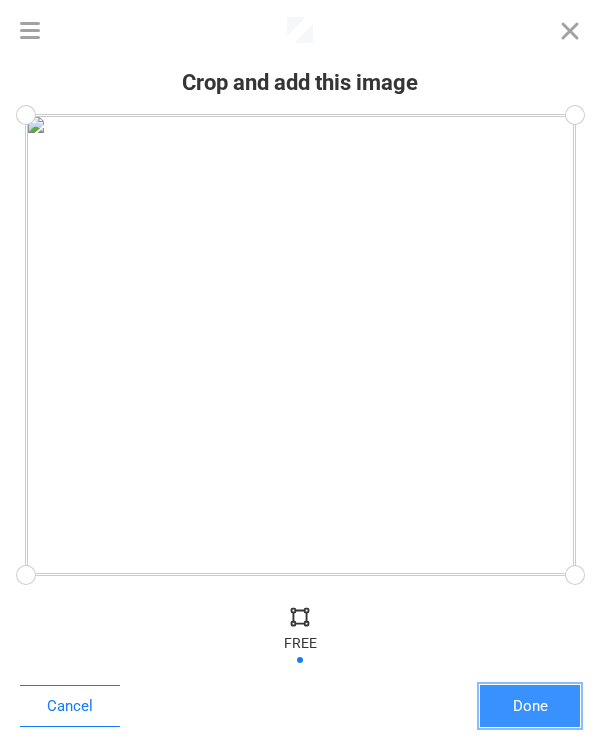 click on "Done" at bounding box center [530, 706] 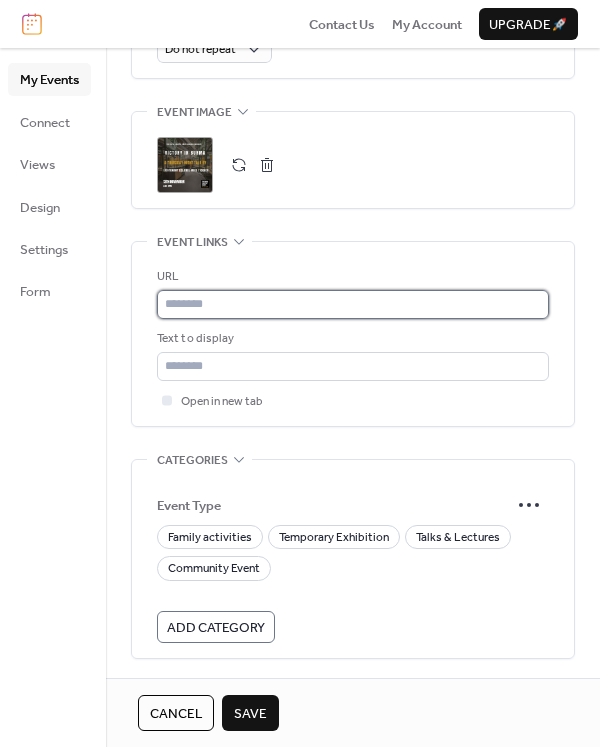 click at bounding box center [353, 304] 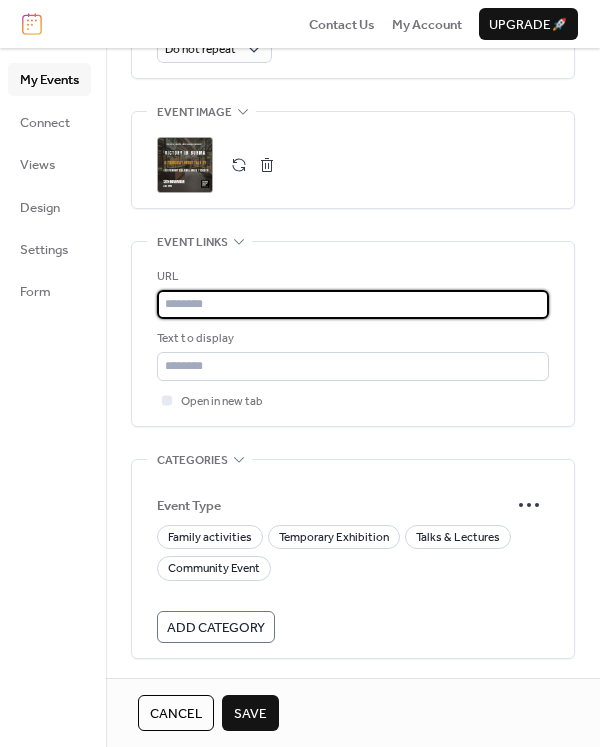 paste on "**********" 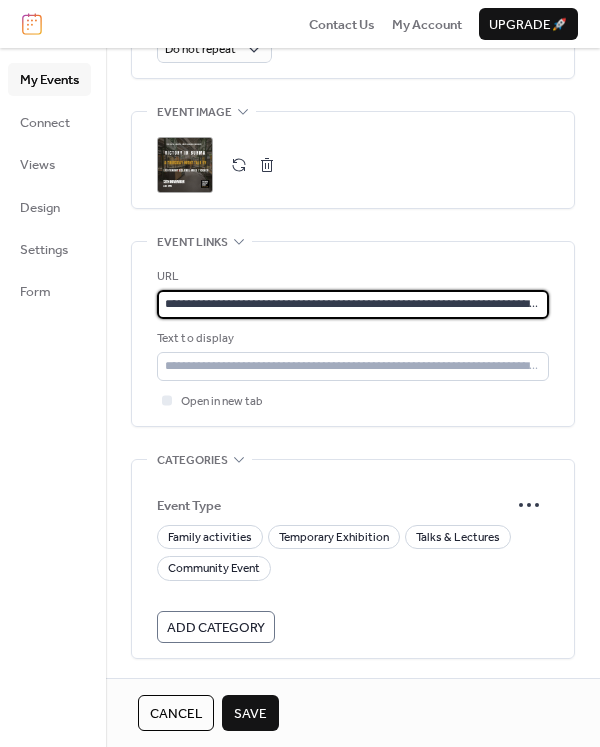scroll, scrollTop: 0, scrollLeft: 145, axis: horizontal 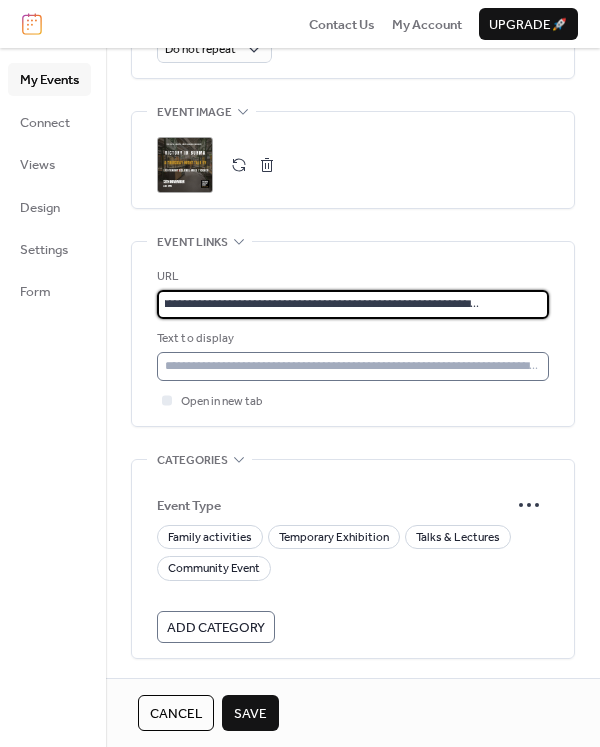 type on "**********" 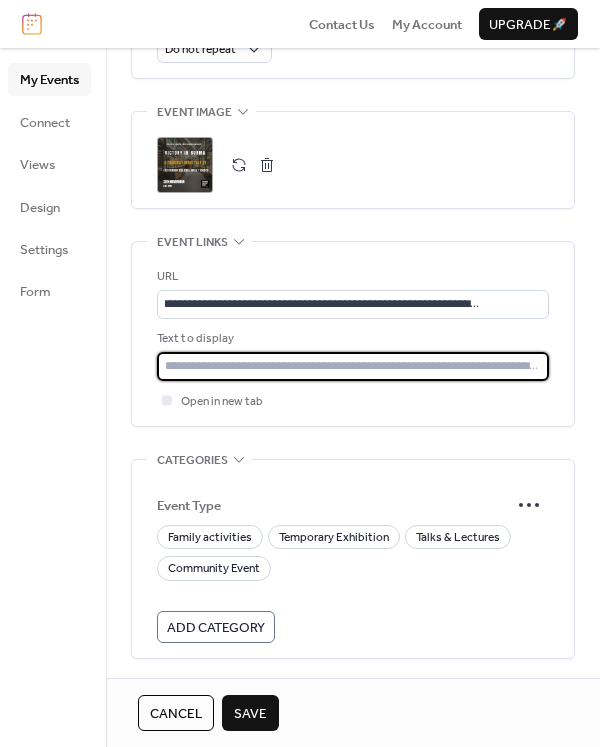 scroll, scrollTop: 0, scrollLeft: 0, axis: both 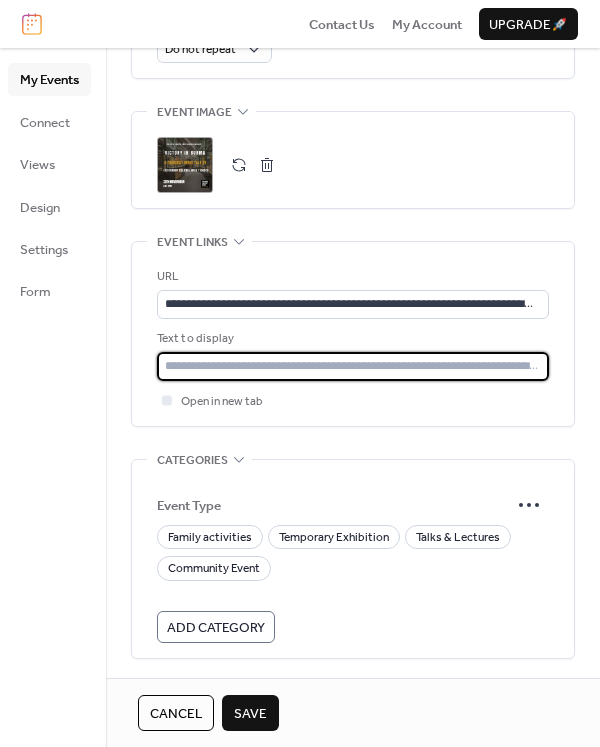 click at bounding box center [353, 366] 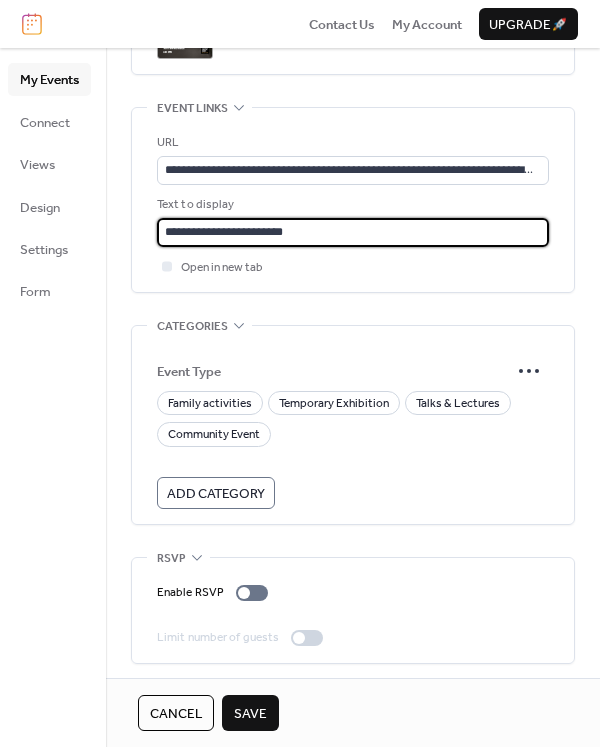 scroll, scrollTop: 1140, scrollLeft: 0, axis: vertical 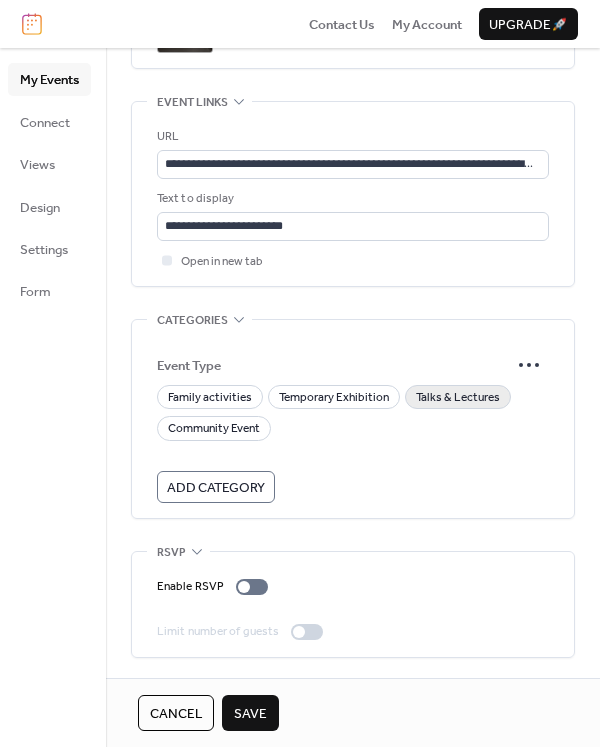 click on "Talks & Lectures" at bounding box center (458, 398) 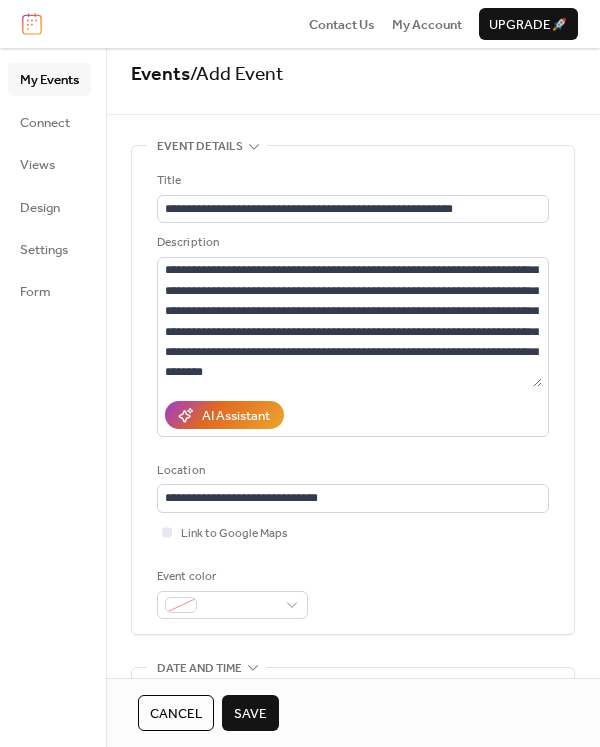 scroll, scrollTop: 0, scrollLeft: 0, axis: both 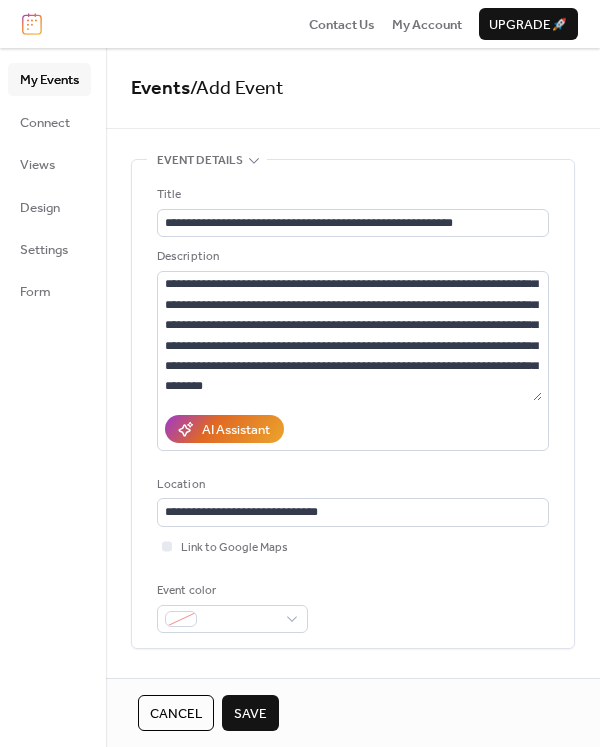 click on "Save" at bounding box center [250, 713] 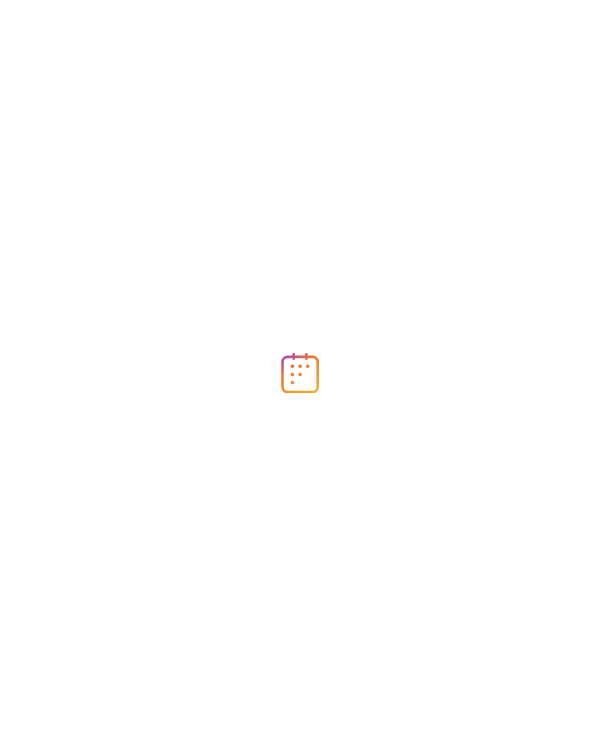 scroll, scrollTop: 0, scrollLeft: 0, axis: both 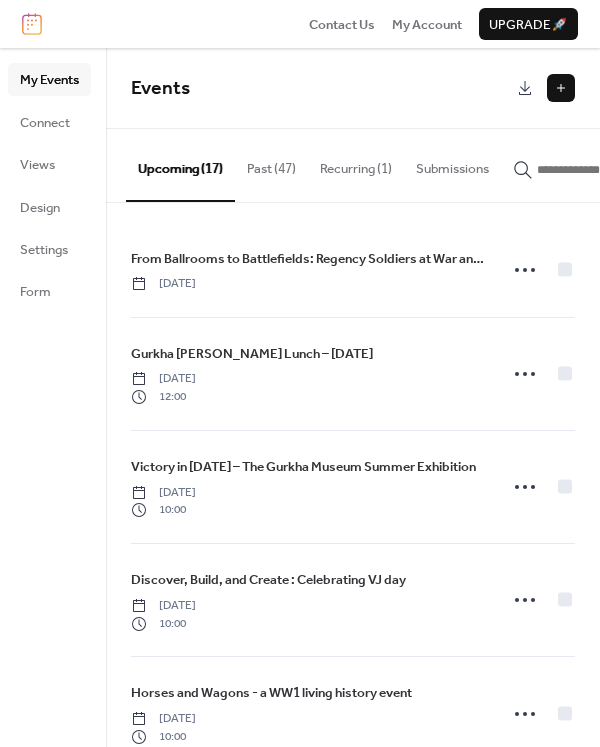 click at bounding box center (561, 88) 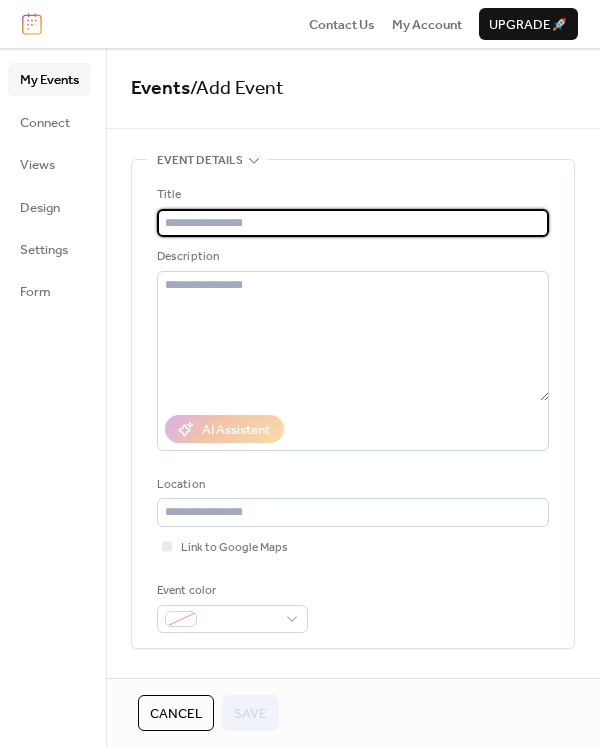 click at bounding box center [353, 223] 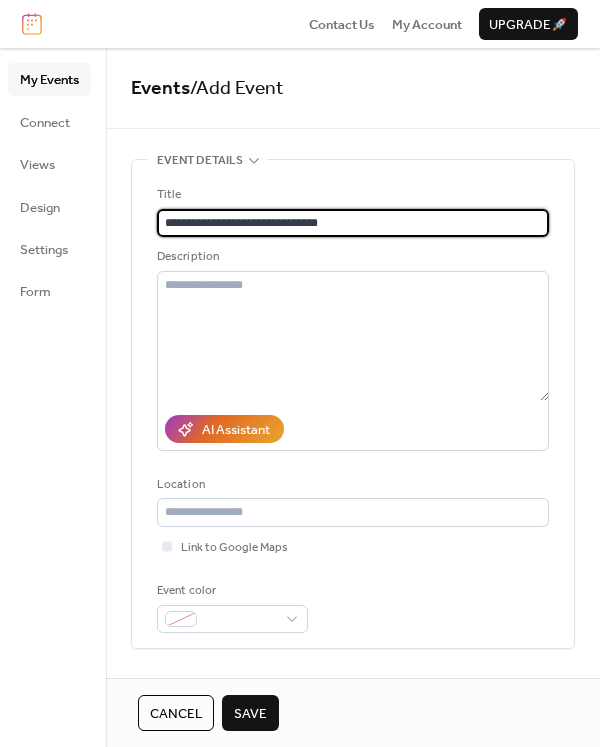 click on "**********" at bounding box center (353, 223) 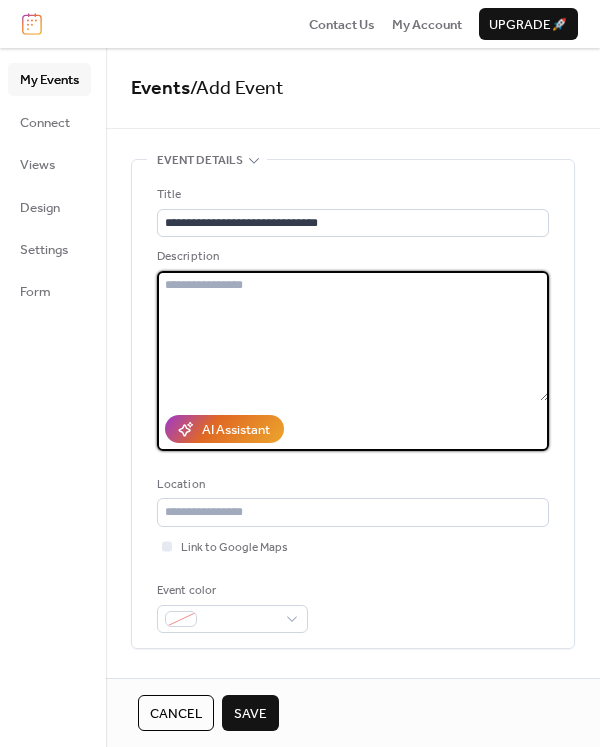 drag, startPoint x: 335, startPoint y: 290, endPoint x: 583, endPoint y: 288, distance: 248.00807 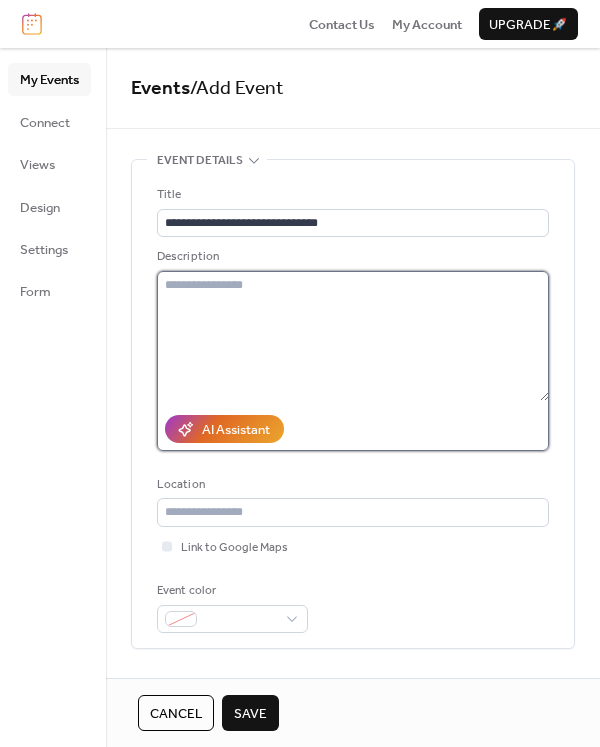click at bounding box center [353, 336] 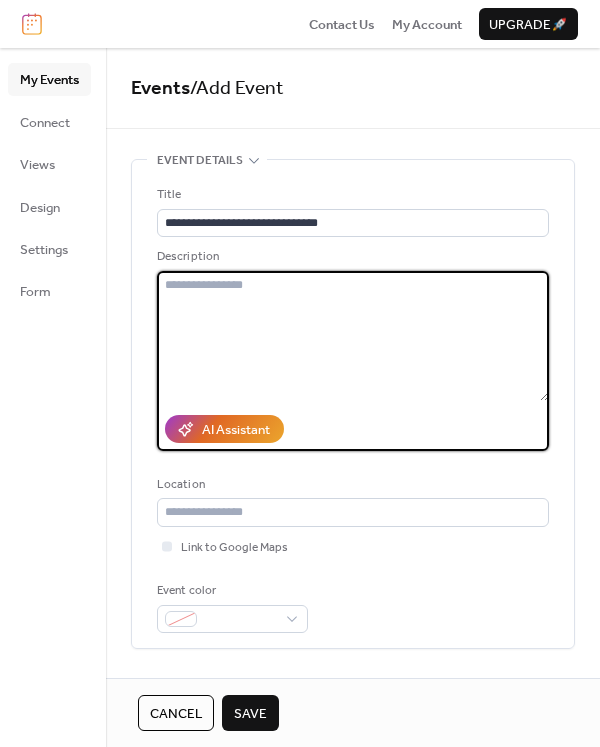 paste on "**********" 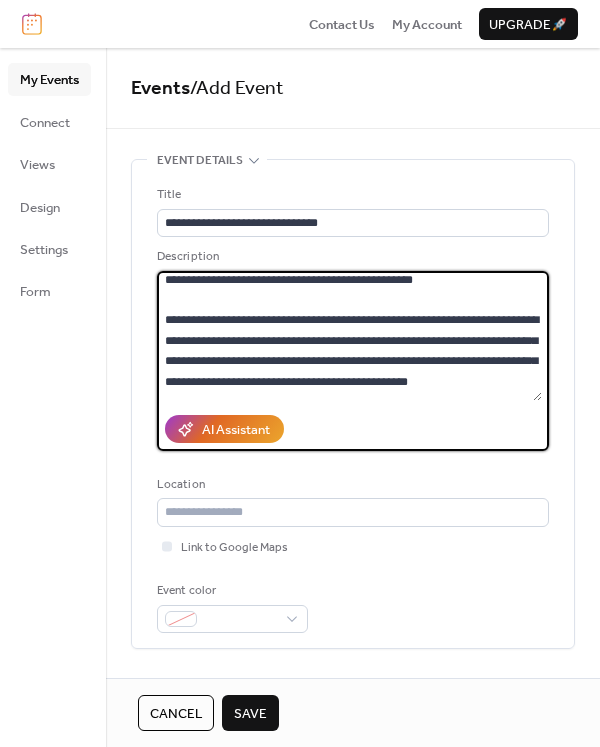 scroll, scrollTop: 0, scrollLeft: 0, axis: both 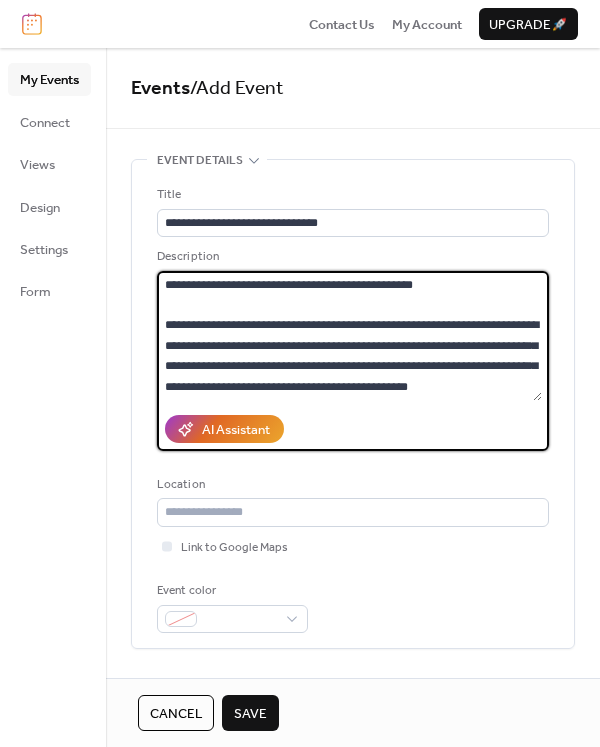 drag, startPoint x: 477, startPoint y: 282, endPoint x: 142, endPoint y: 297, distance: 335.33566 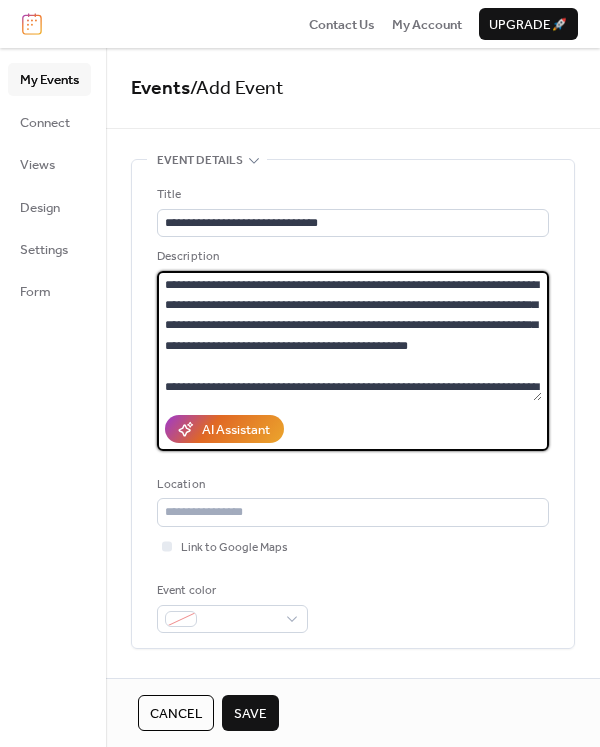click on "**********" at bounding box center (349, 336) 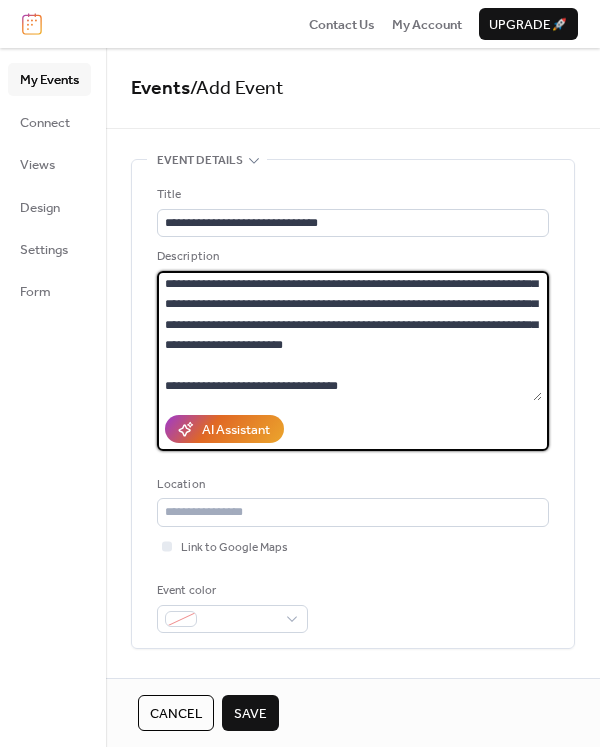 scroll, scrollTop: 184, scrollLeft: 0, axis: vertical 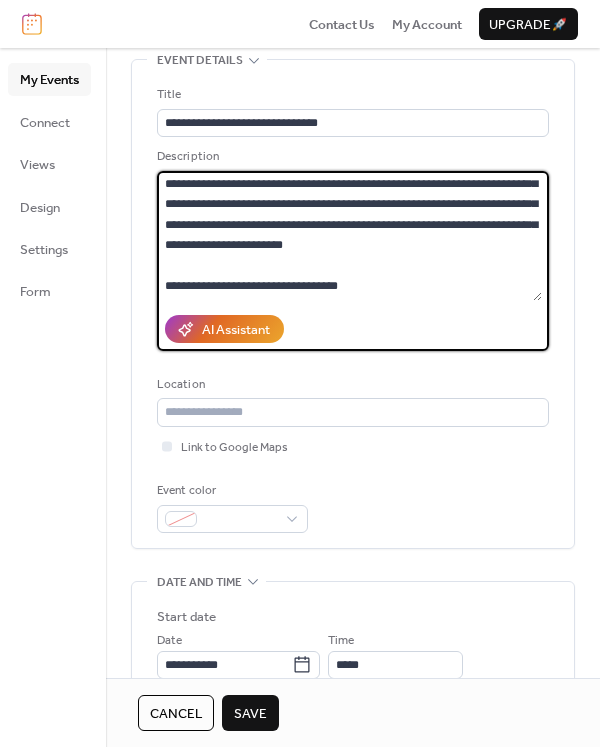 click on "**********" at bounding box center [349, 236] 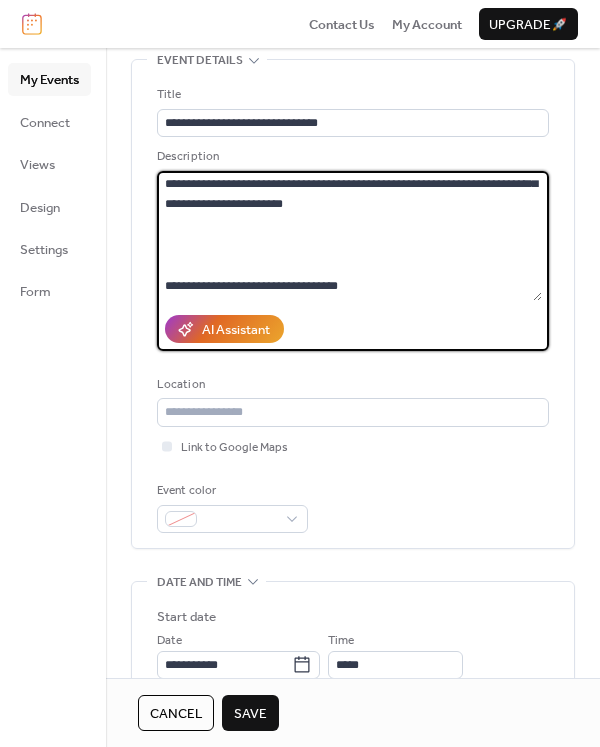 paste on "**********" 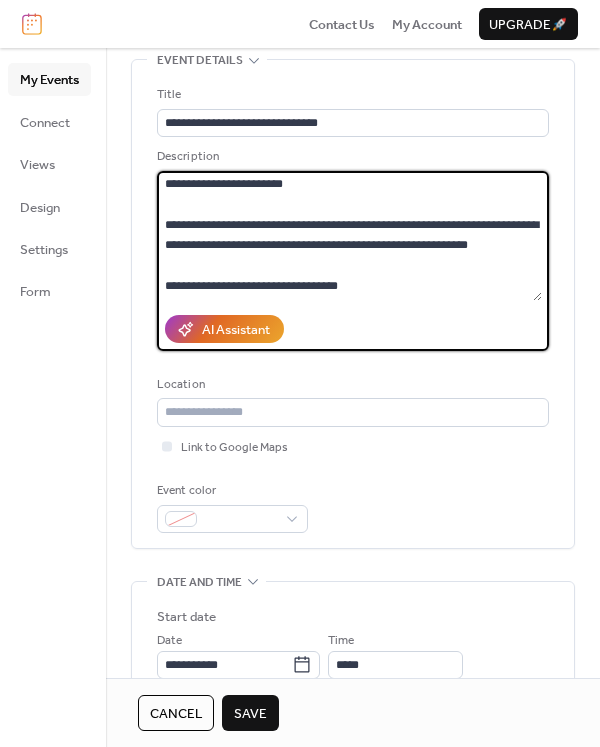 scroll, scrollTop: 245, scrollLeft: 0, axis: vertical 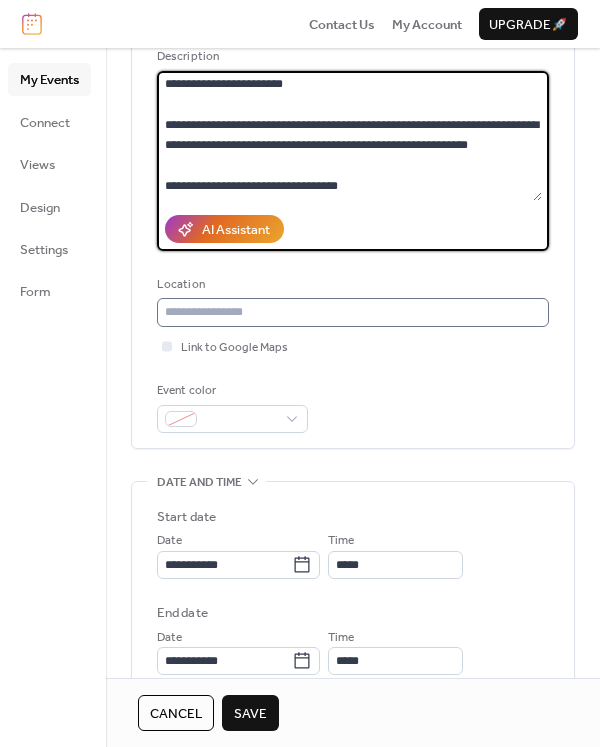 type on "**********" 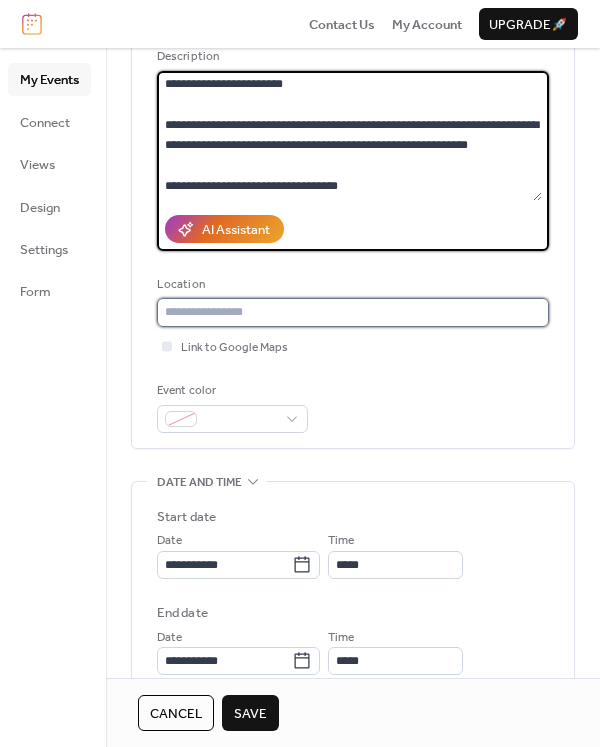 click at bounding box center [353, 312] 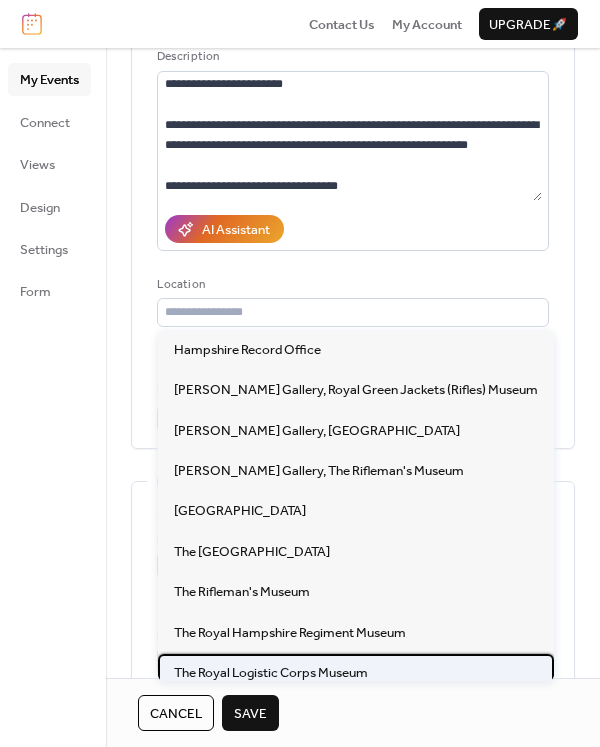click on "The Royal Logistic Corps Museum" at bounding box center [271, 673] 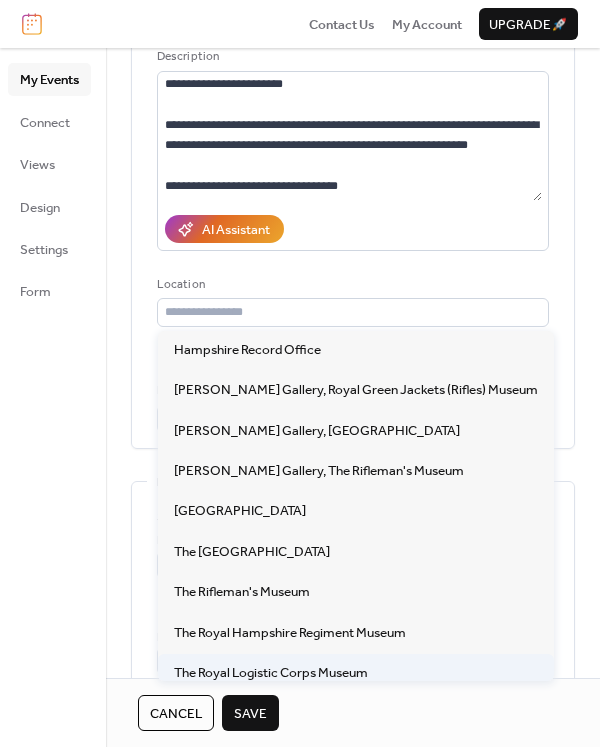 type on "**********" 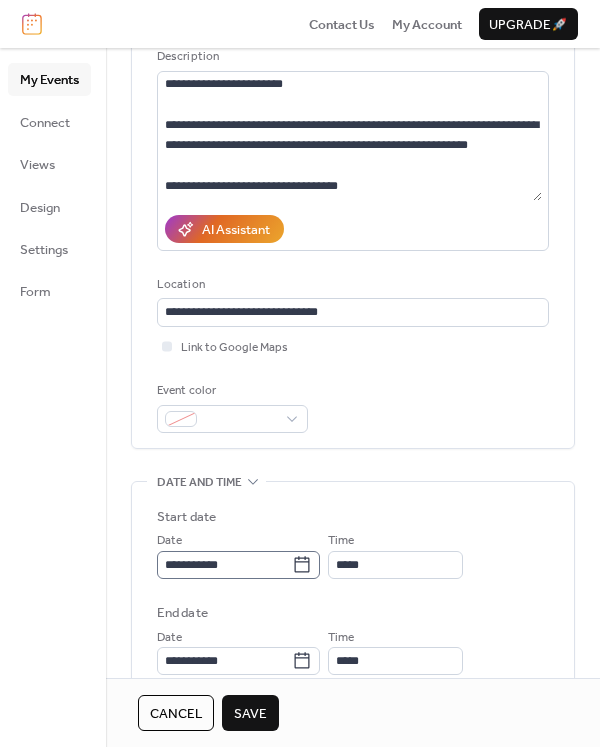 click 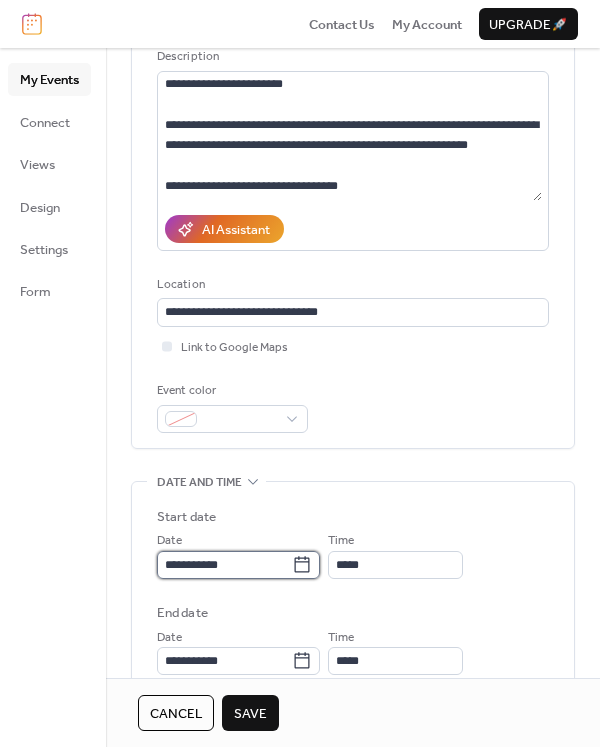 click on "**********" at bounding box center [224, 565] 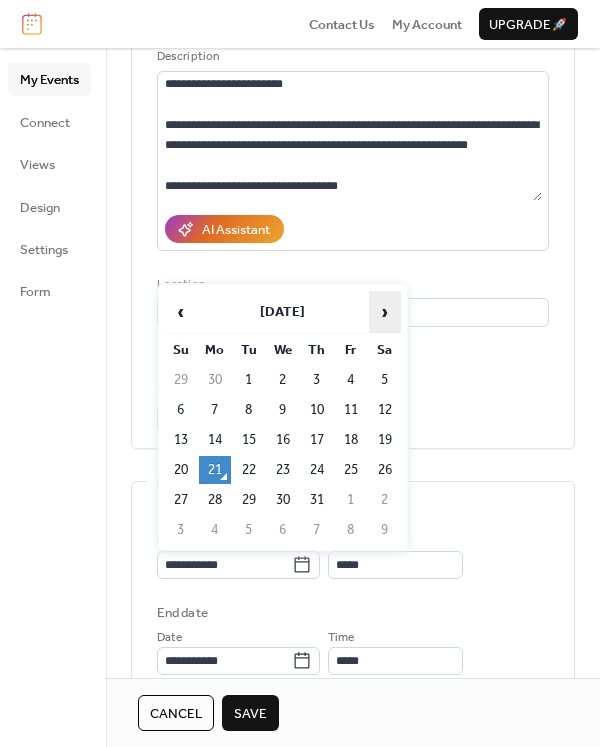 click on "›" at bounding box center [385, 312] 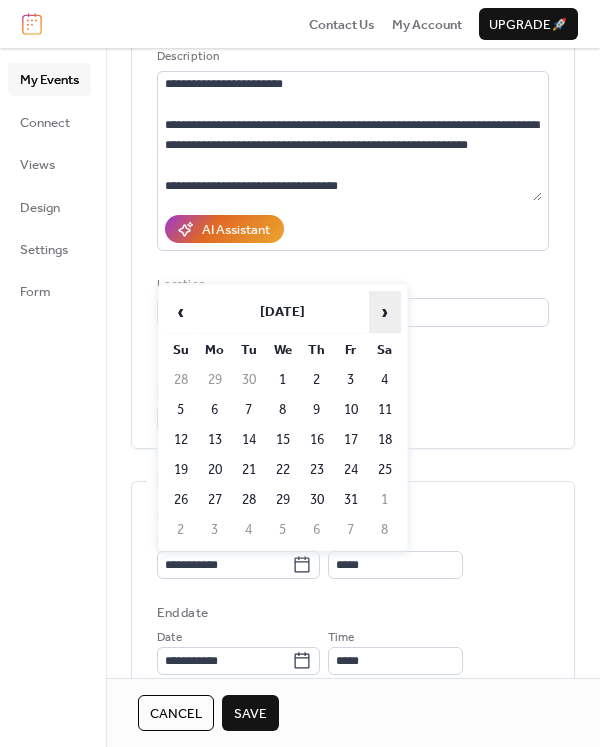 click on "›" at bounding box center [385, 312] 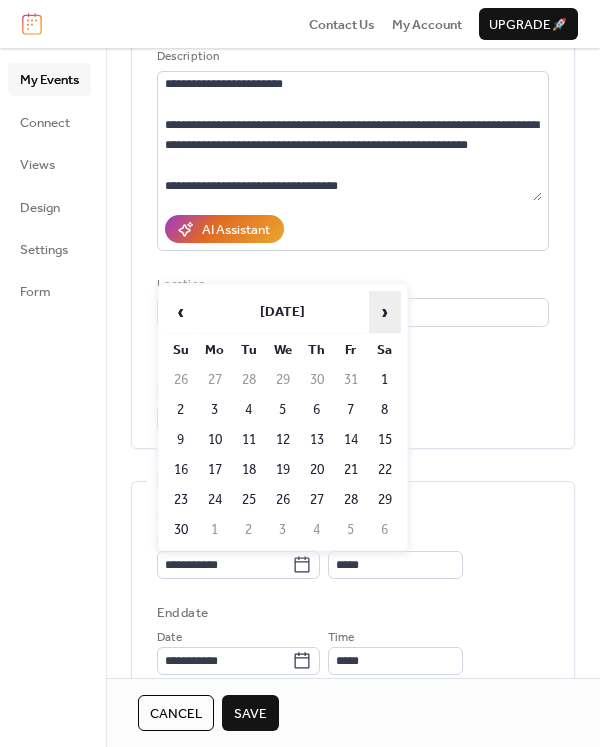 click on "›" at bounding box center (385, 312) 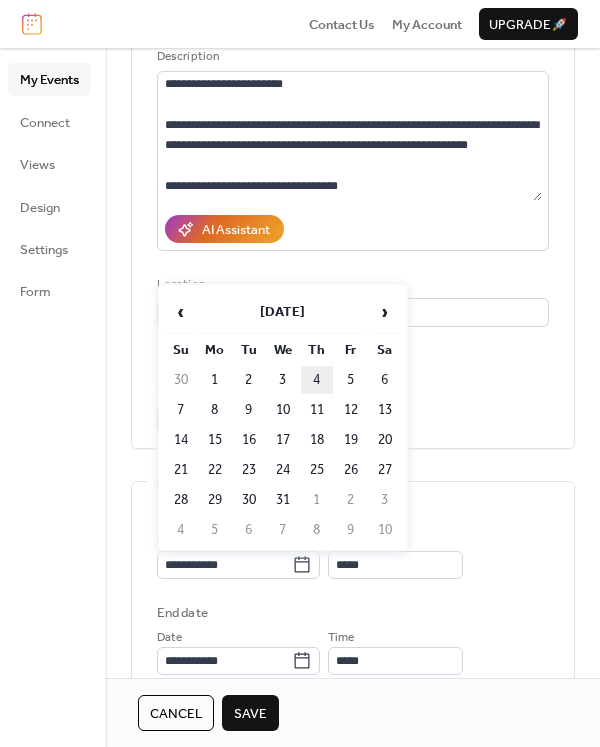 click on "4" at bounding box center [317, 380] 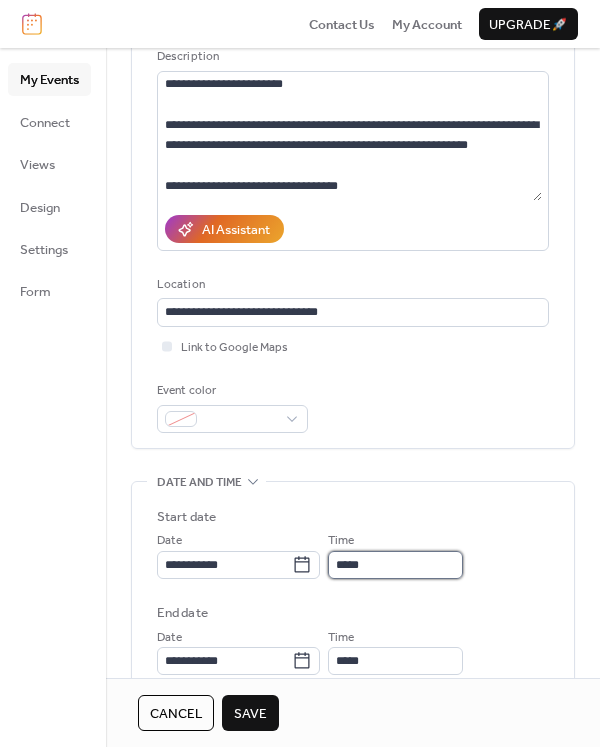 click on "*****" at bounding box center (395, 565) 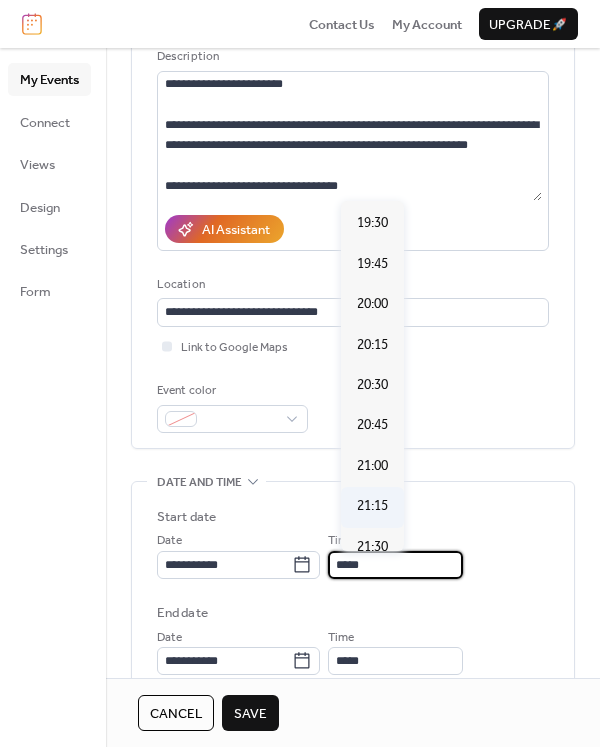 scroll, scrollTop: 3140, scrollLeft: 0, axis: vertical 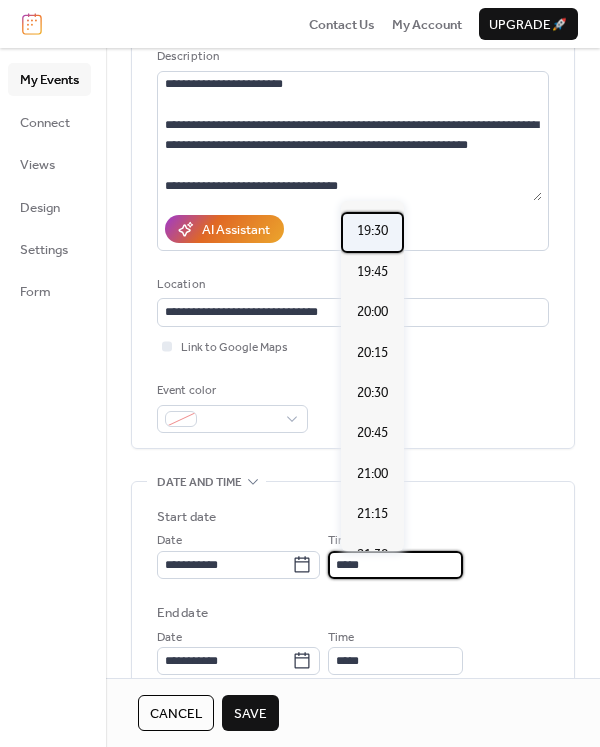 click on "19:30" at bounding box center (372, 231) 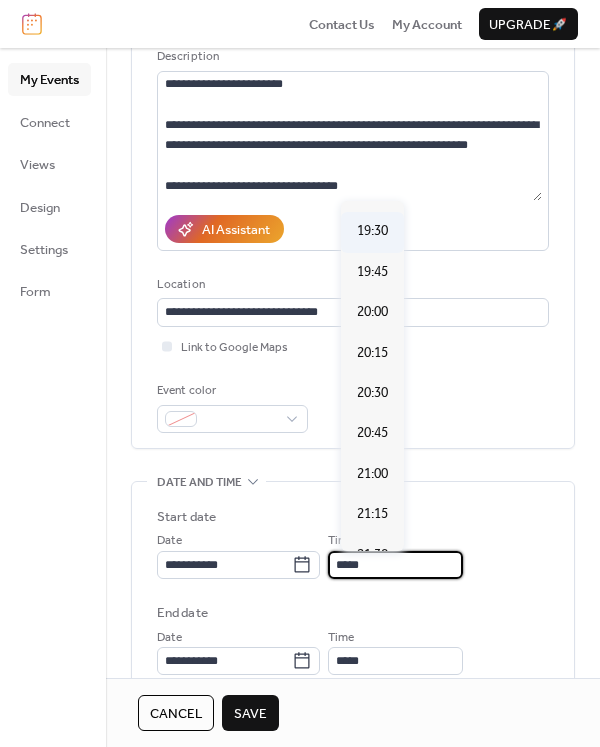 type on "*****" 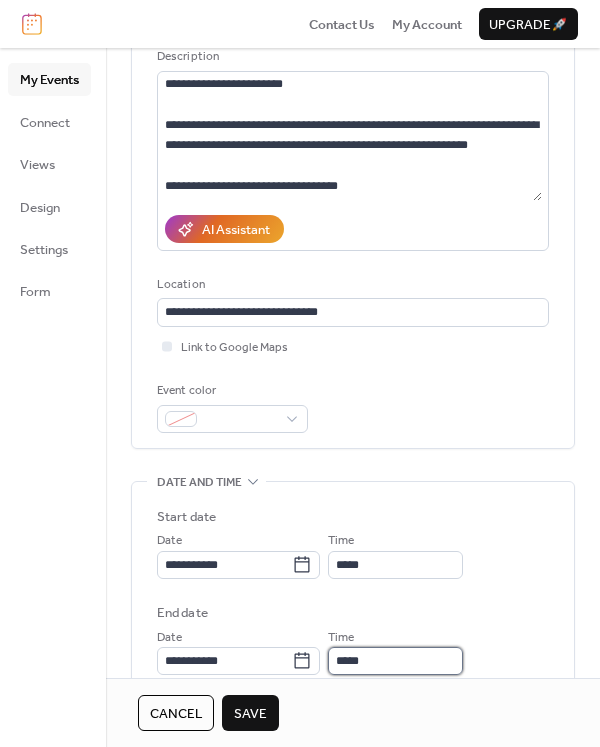 click on "*****" at bounding box center [395, 661] 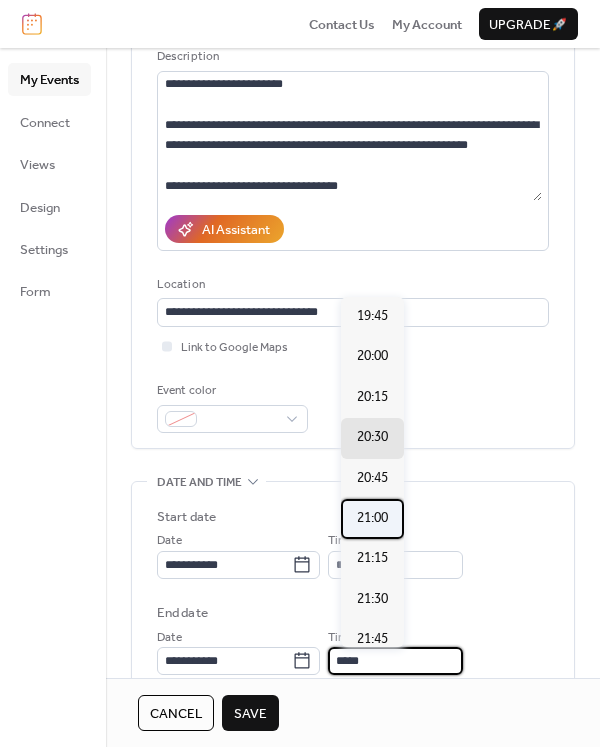 click on "21:00" at bounding box center [372, 518] 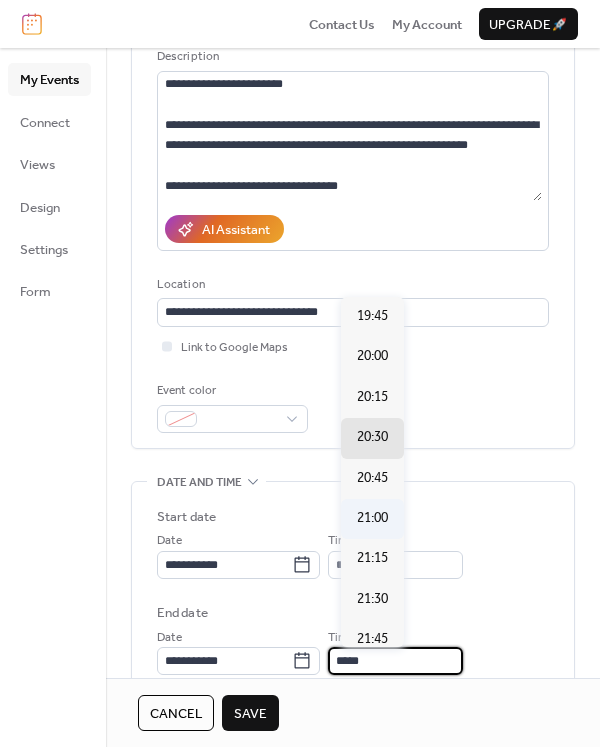 type on "*****" 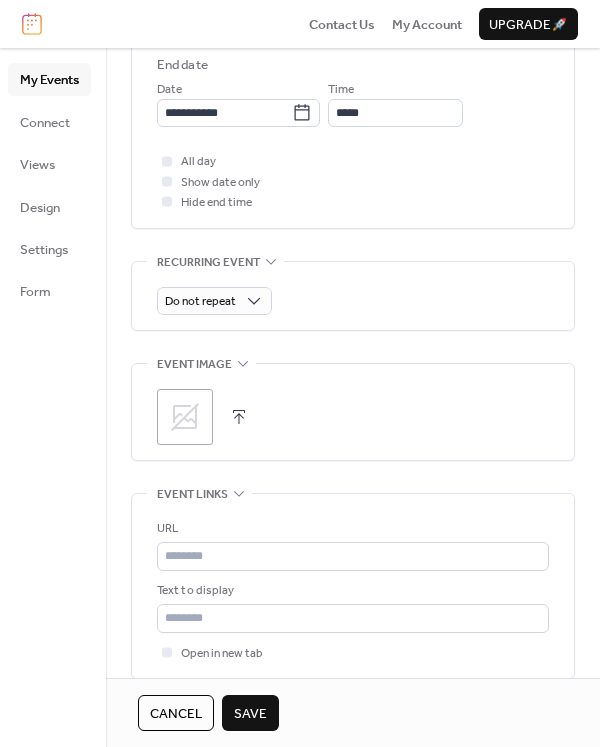 scroll, scrollTop: 800, scrollLeft: 0, axis: vertical 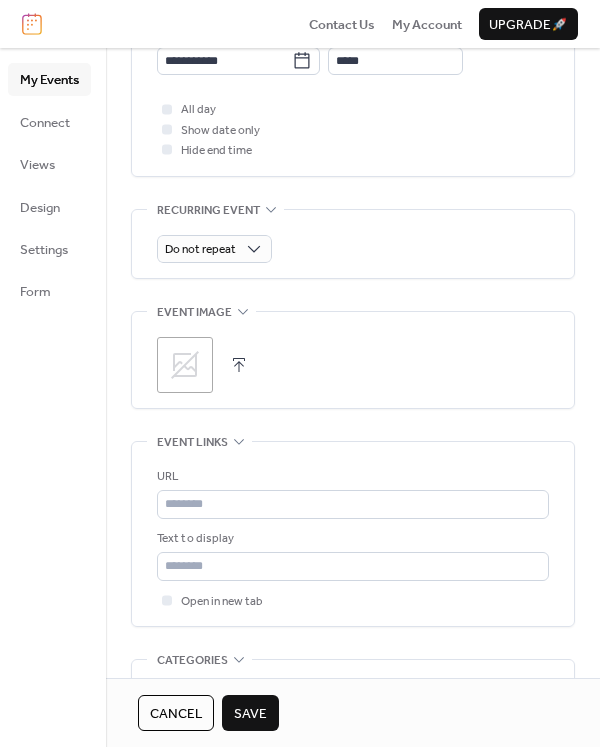 click 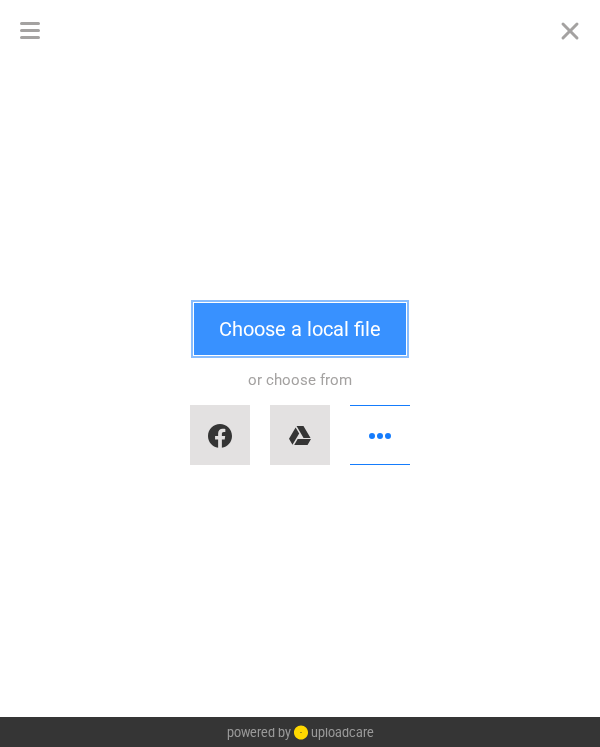 click on "Choose a local file" at bounding box center [300, 329] 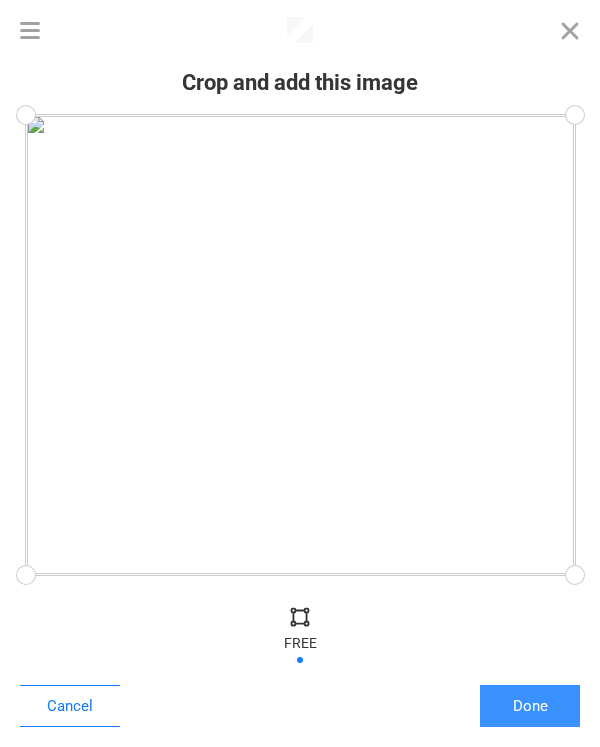 drag, startPoint x: 510, startPoint y: 675, endPoint x: 508, endPoint y: 706, distance: 31.06445 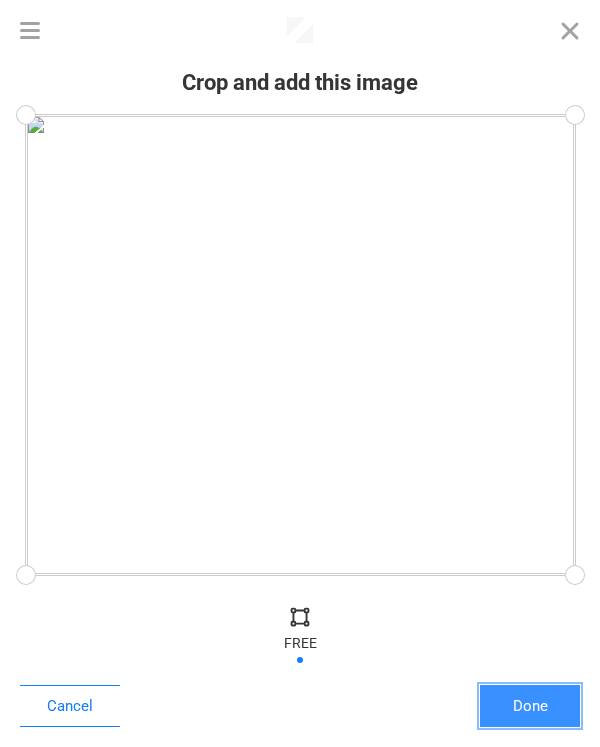 click on "Done" at bounding box center [530, 706] 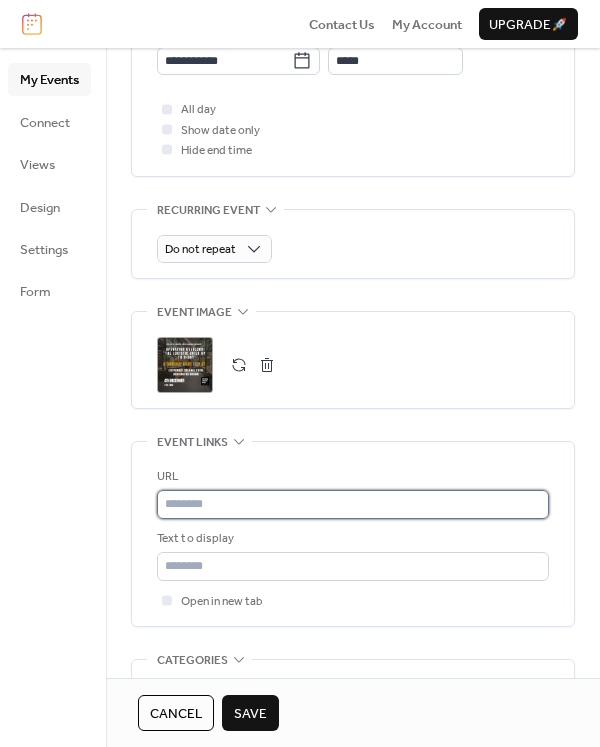 click at bounding box center (353, 504) 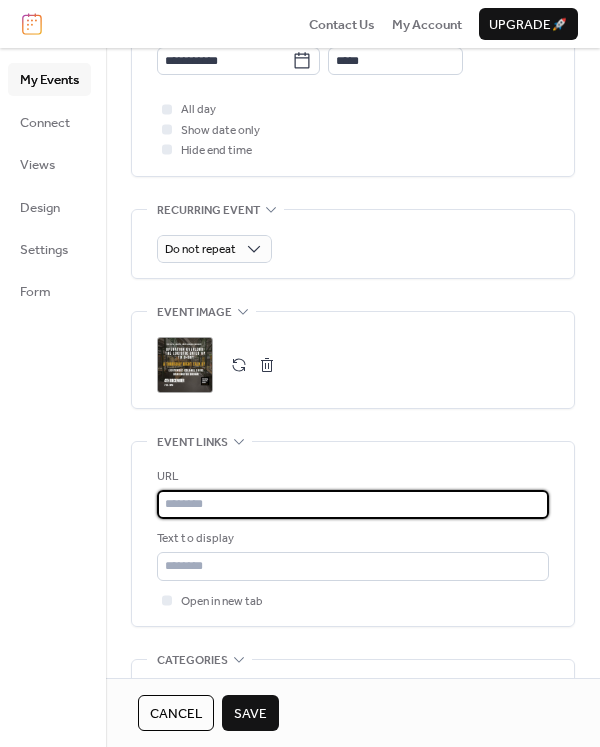 paste on "**********" 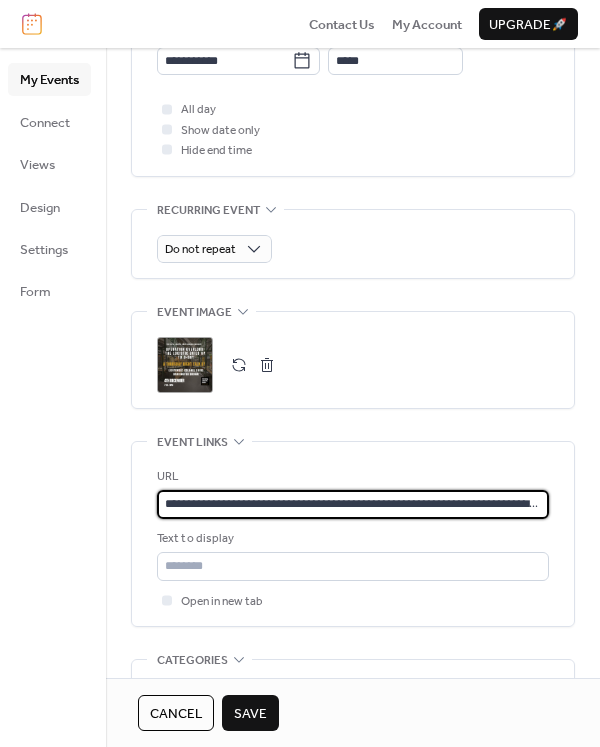 scroll, scrollTop: 0, scrollLeft: 163, axis: horizontal 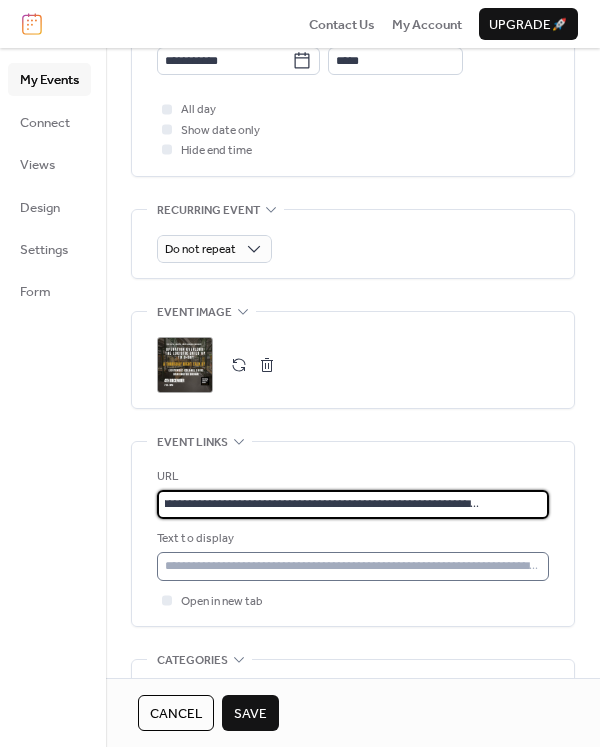 type on "**********" 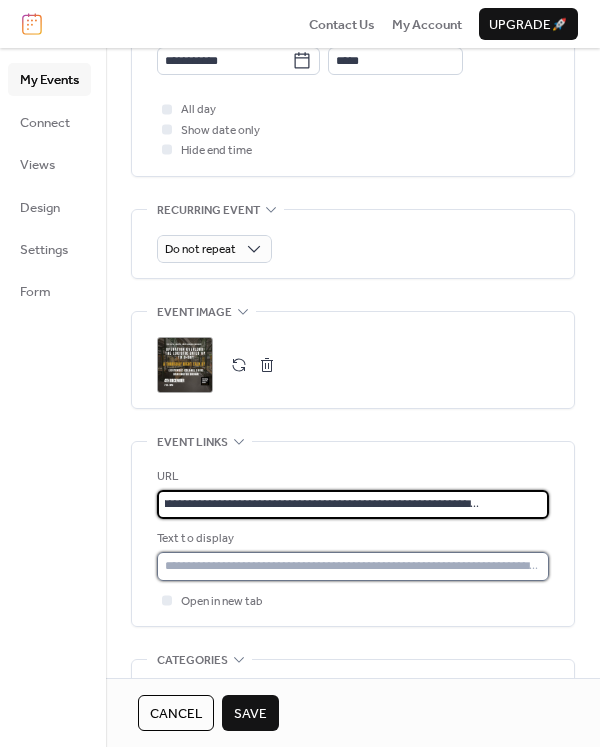scroll, scrollTop: 0, scrollLeft: 0, axis: both 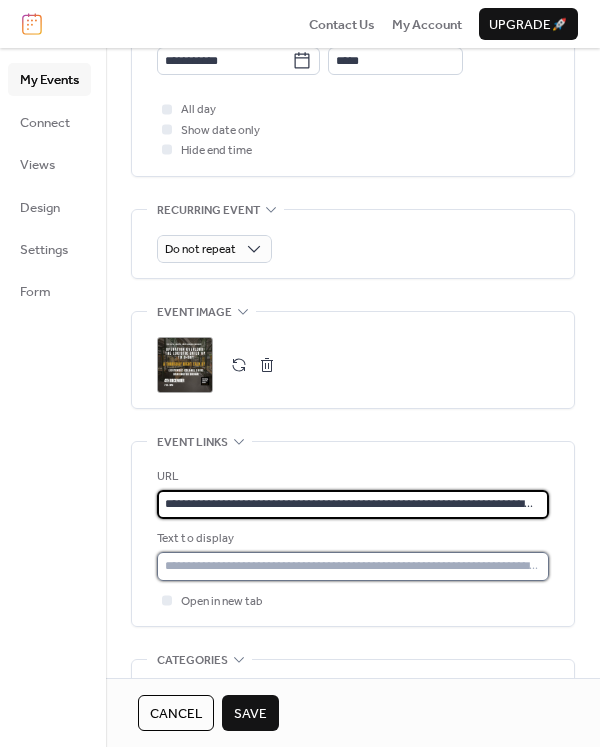 drag, startPoint x: 213, startPoint y: 562, endPoint x: 222, endPoint y: 569, distance: 11.401754 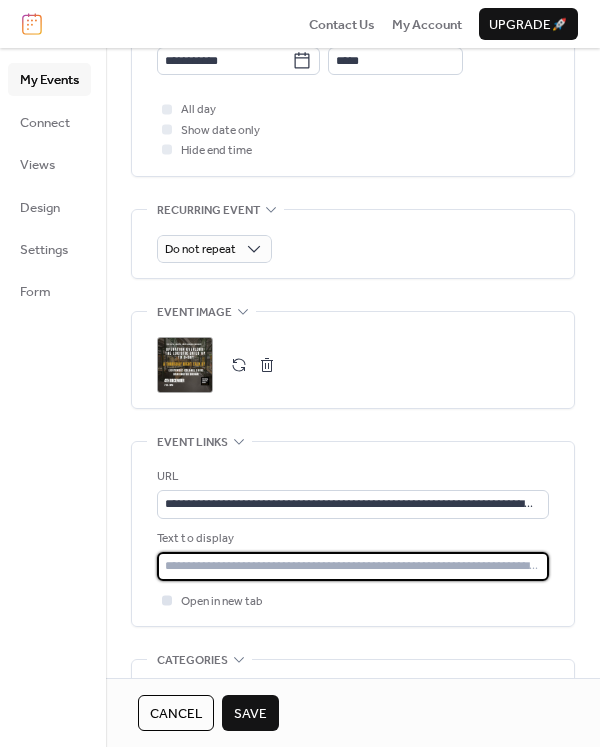 type on "**********" 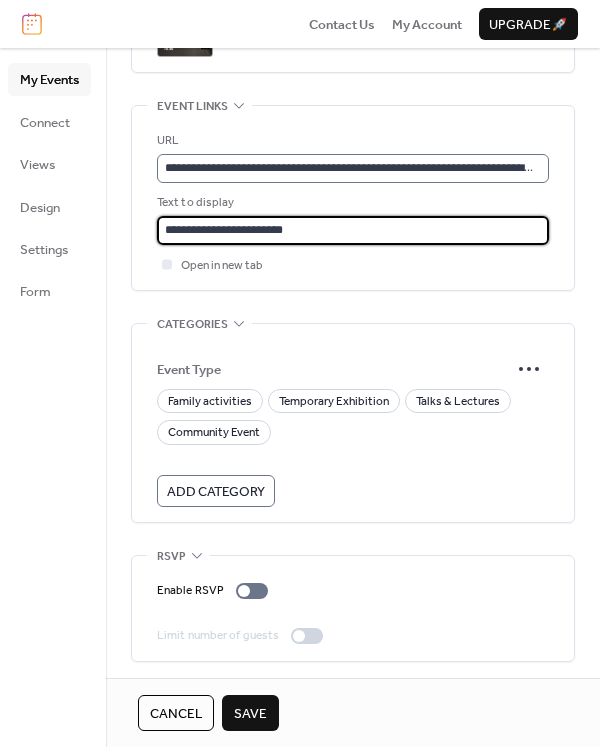 scroll, scrollTop: 1140, scrollLeft: 0, axis: vertical 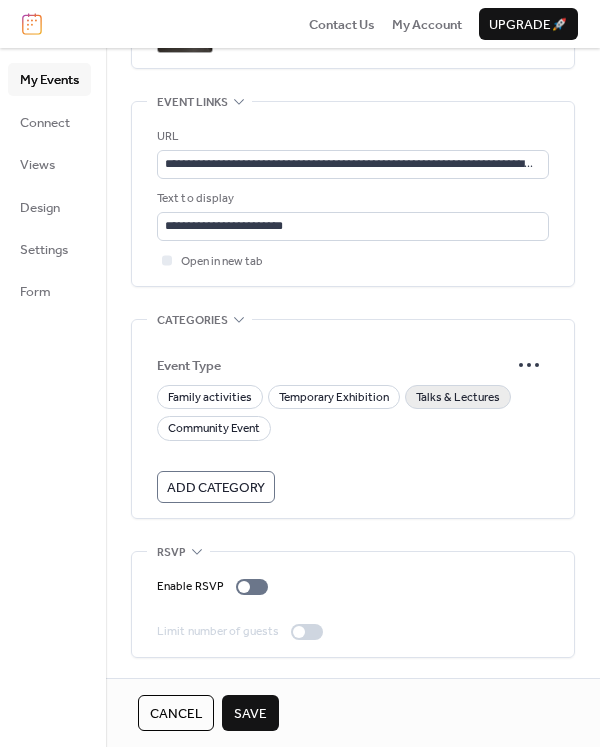drag, startPoint x: 450, startPoint y: 381, endPoint x: 453, endPoint y: 391, distance: 10.440307 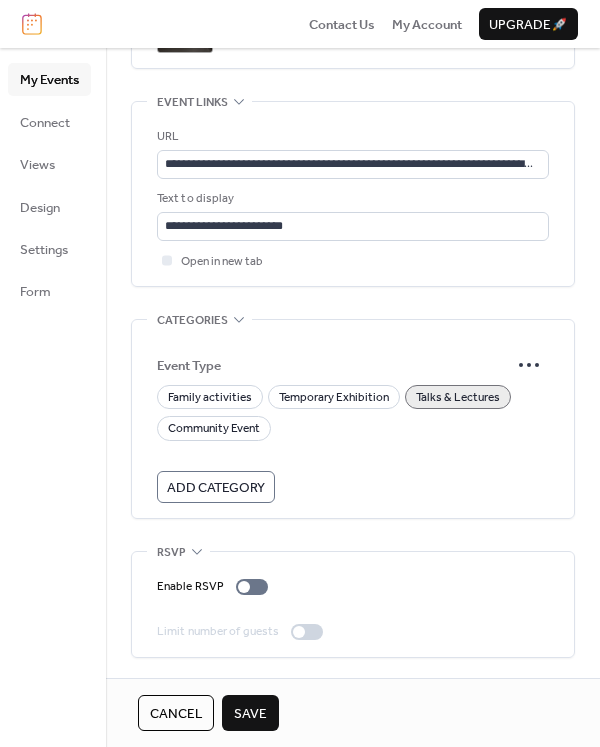 click on "Save" at bounding box center (250, 713) 